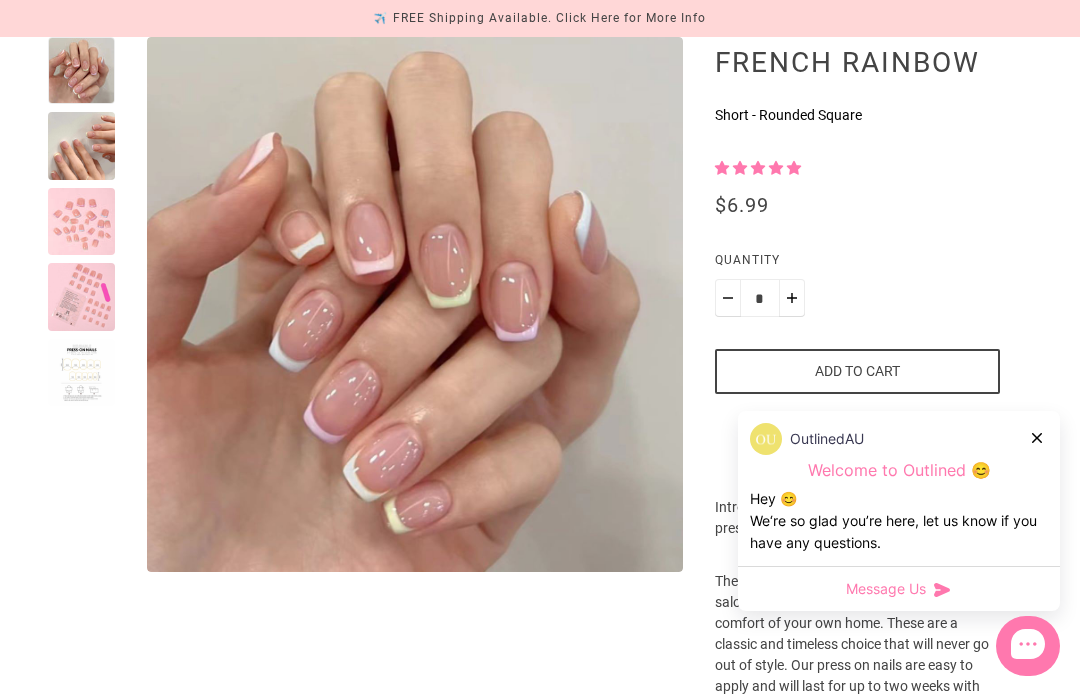 scroll, scrollTop: 0, scrollLeft: 0, axis: both 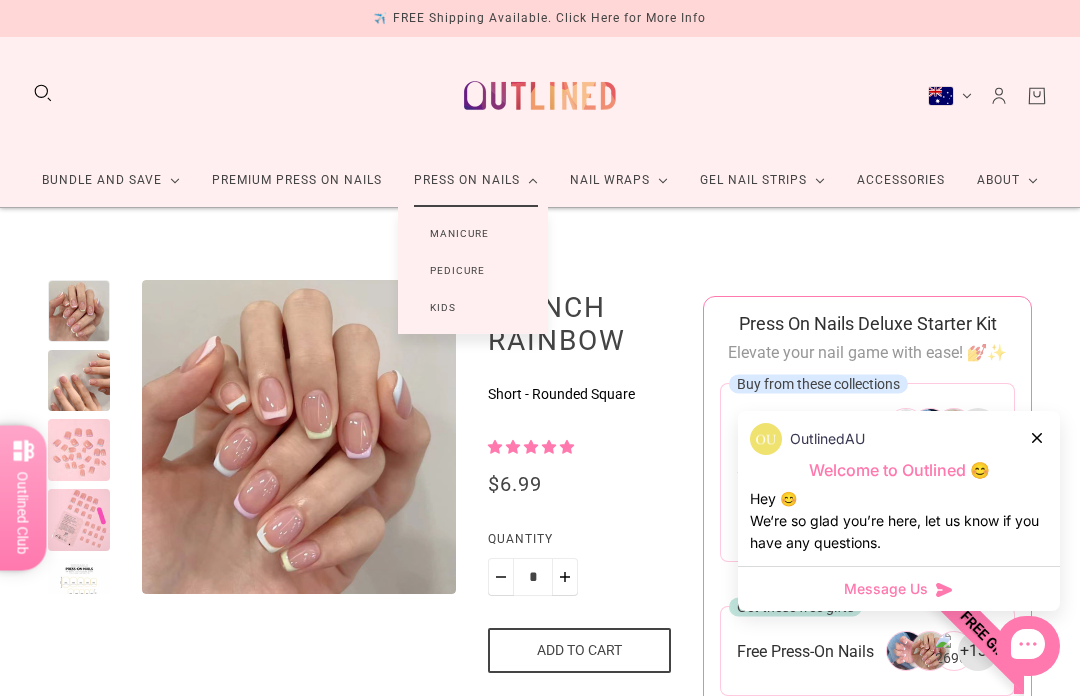 click on "Manicure" at bounding box center [459, 233] 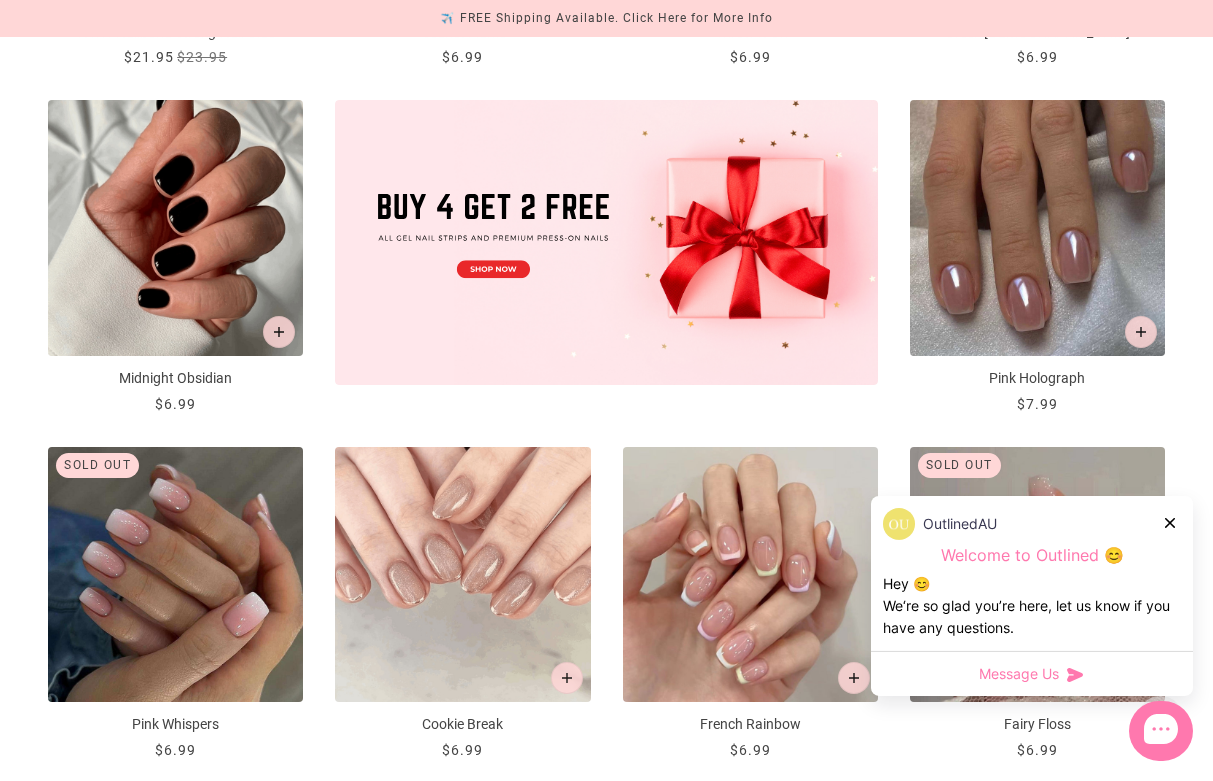 scroll, scrollTop: 756, scrollLeft: 0, axis: vertical 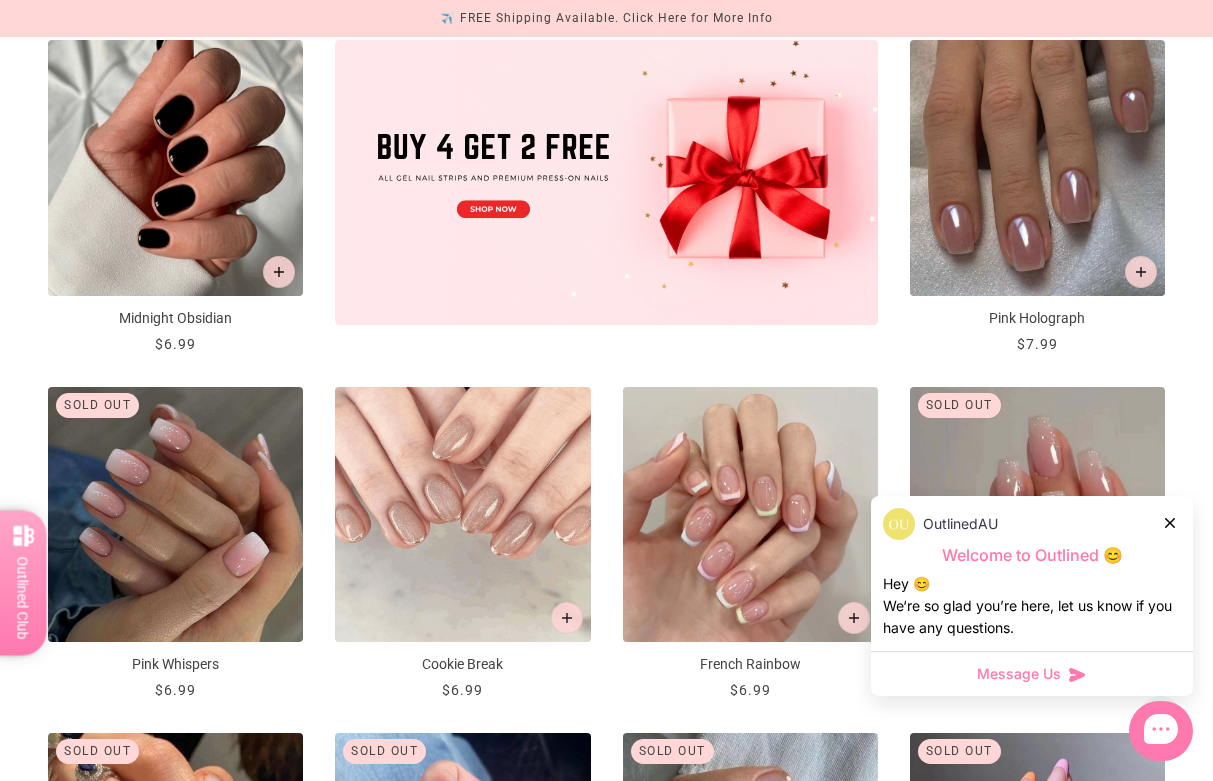 click on "OutlinedAU" at bounding box center (1032, 524) 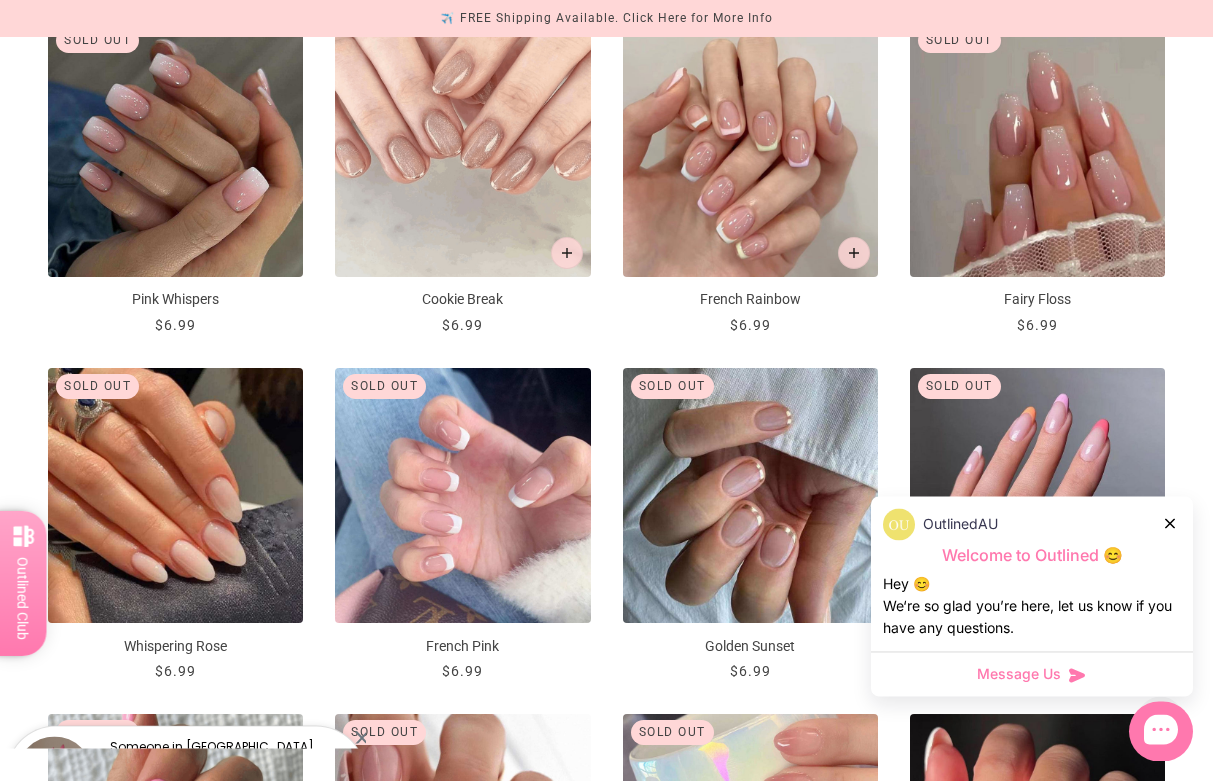 scroll, scrollTop: 1266, scrollLeft: 0, axis: vertical 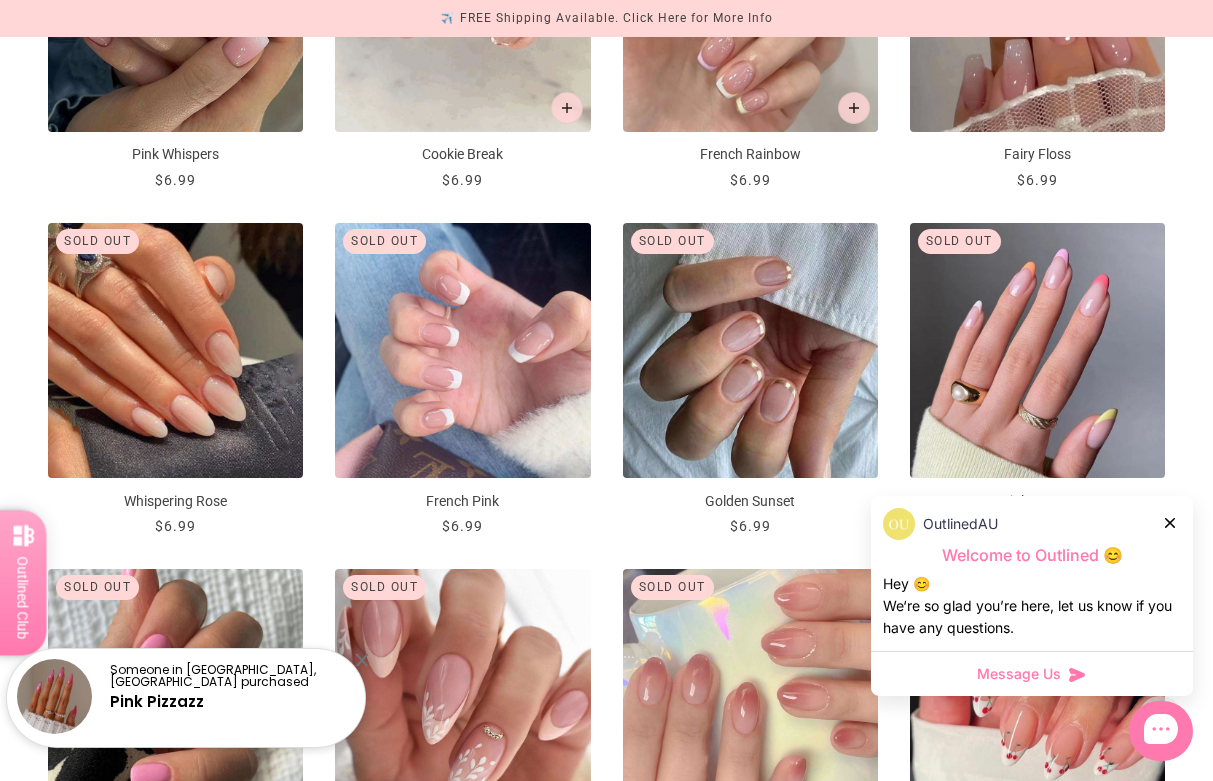 click at bounding box center (1171, 522) 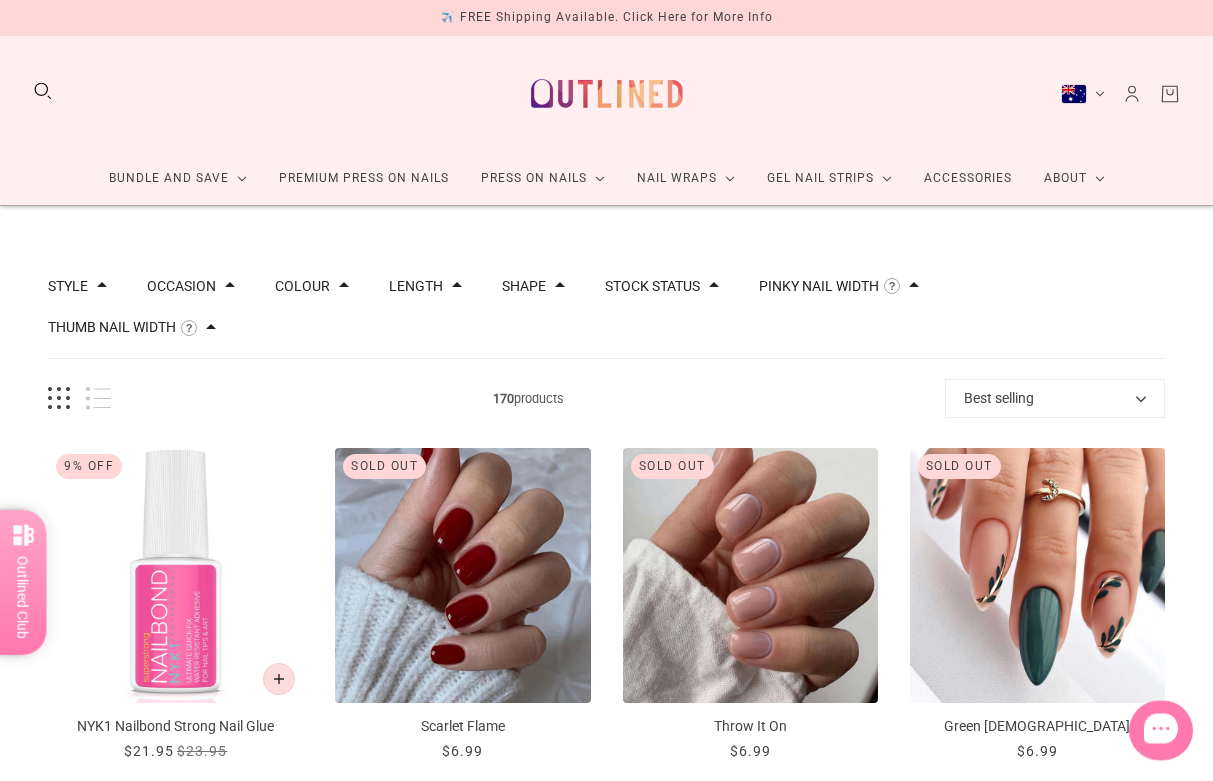 scroll, scrollTop: 58, scrollLeft: 0, axis: vertical 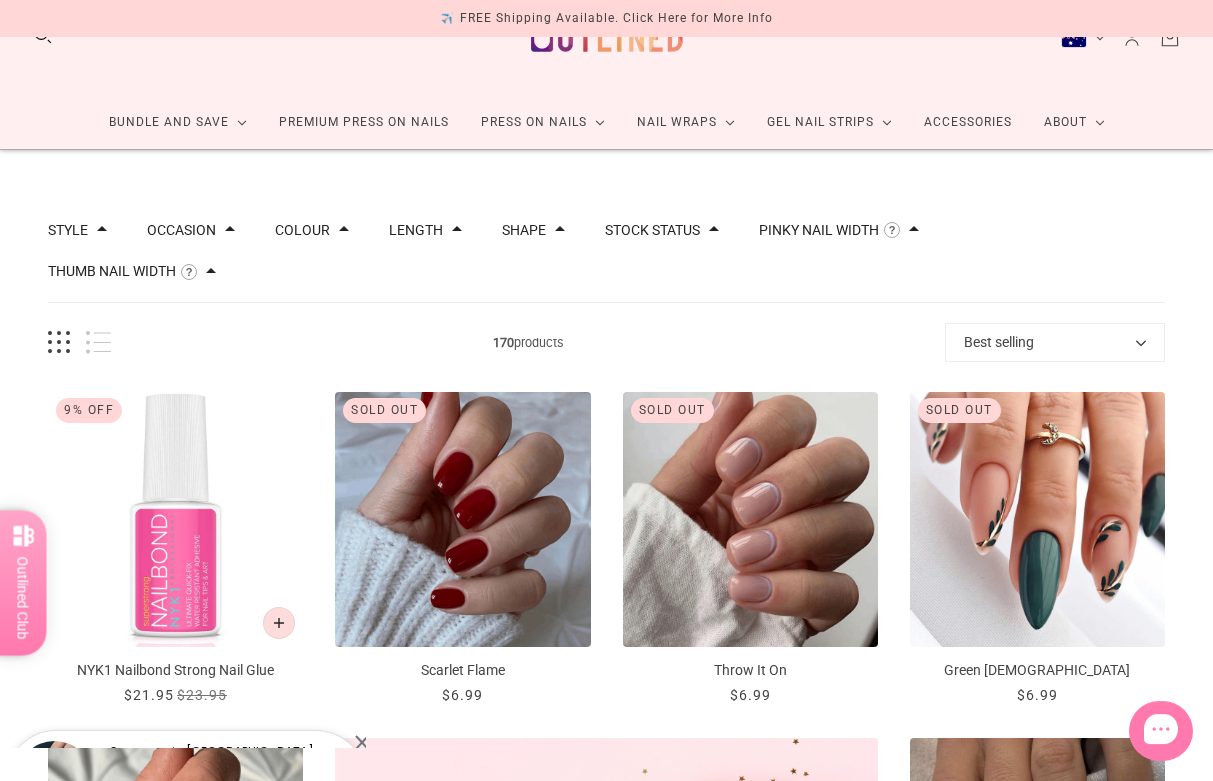 click on "Colour" at bounding box center (302, 230) 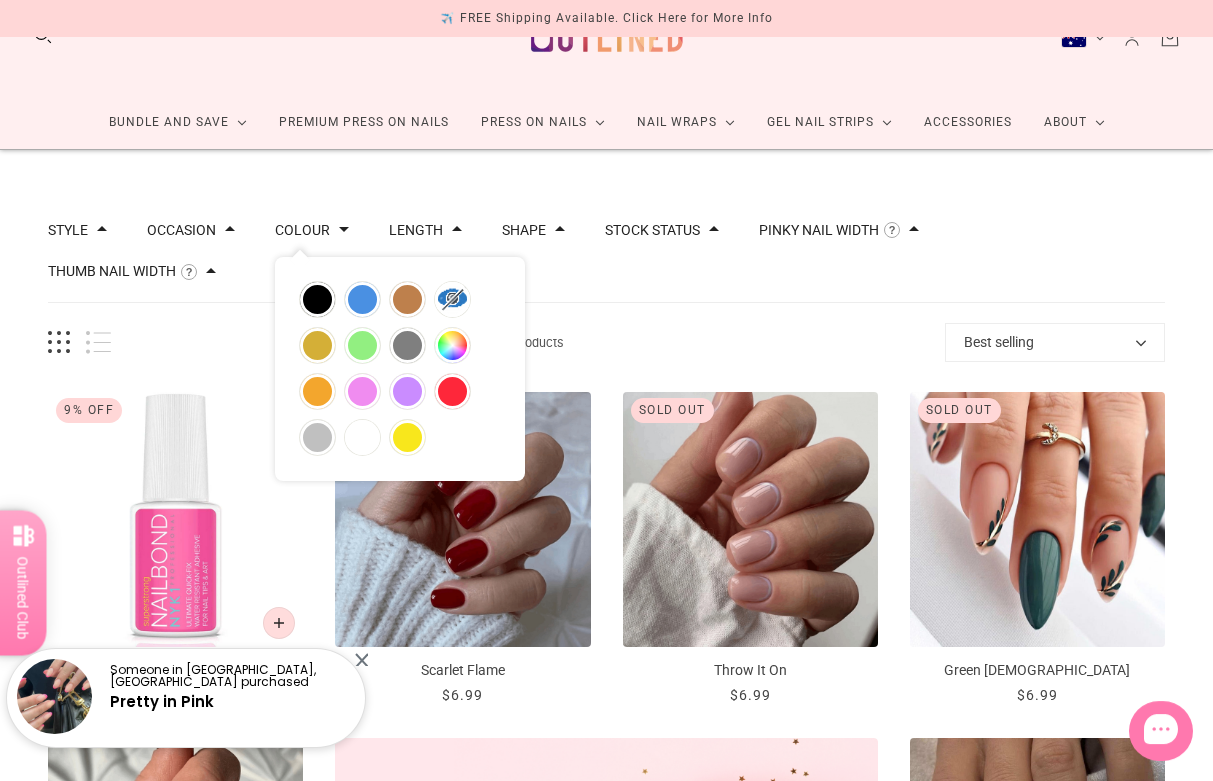 click on "Style               Cat Eye   10     Chrome   1     French   46     Glitter   10     Glitter Design   6     Nail Art   109     Ombre   7     Pearl   4     Solid   16   Occasion               Christmas   35     Easter   2     Halloween   13     Valentines Day   16   Colour               black       blue       brown       clear       gold       green       grey       multicolor       orange       pink       purple       red       silver       white       yellow     Length               Extra Long   12     Extra Short   14     Long   25     Medium   80     Short   38   Shape               Almond   74     Ballerina   16     Round   29     Rounded Square   42     Stiletto   8   Stock status               In stock   92     Out of stock   78   Pinky Nail Width   The width of the smallest nail in this set measured around the curve of your nail.   Please exclude options larger than your pinky nail.             XS ( < 7mm )   77     S ( 7mm to 7.5mm )   43     M ( 7.5mm to 8mm )   15     L ( > 8mm )   19" at bounding box center [606, 251] 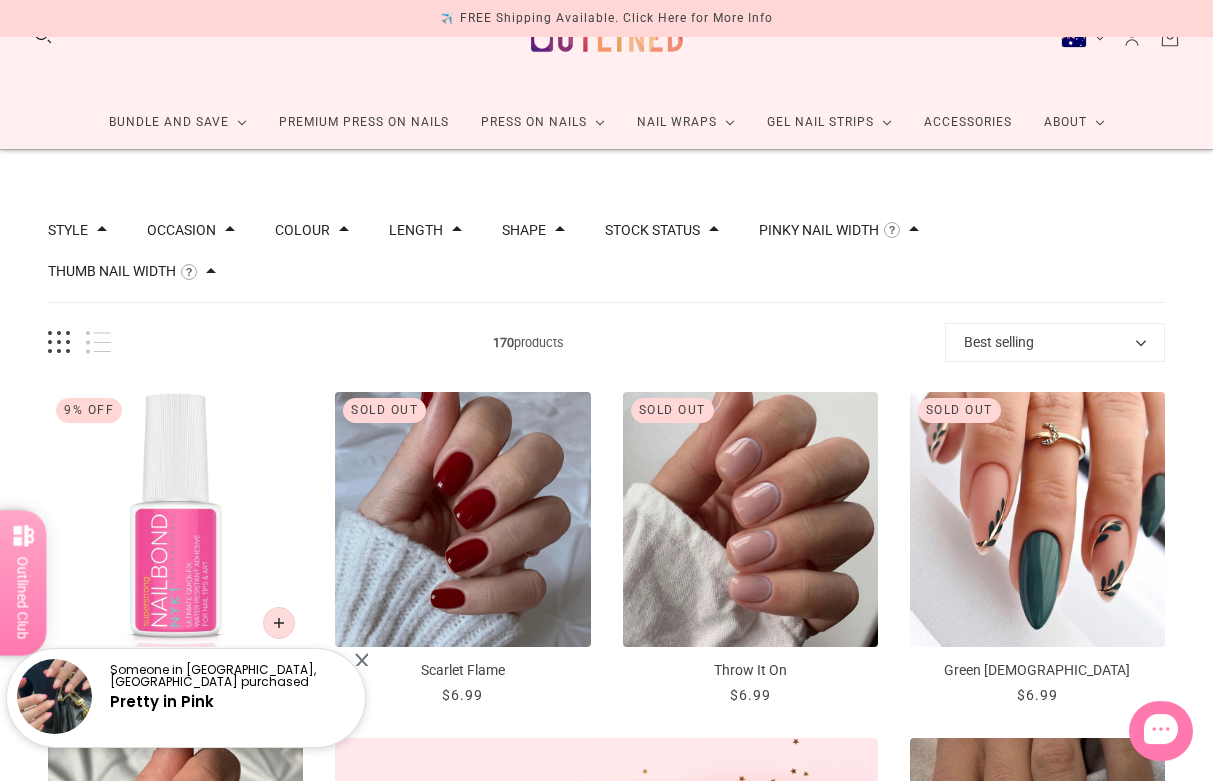 click on "Length" at bounding box center (416, 230) 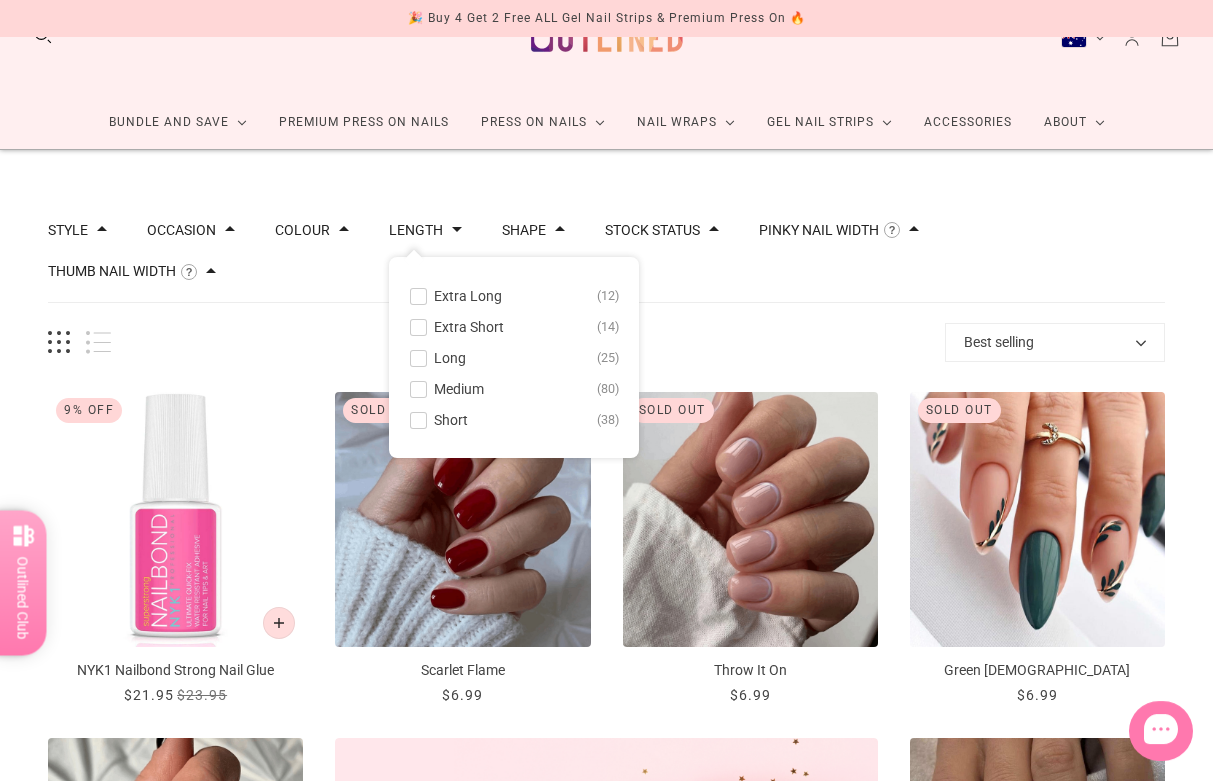 click at bounding box center [418, 389] 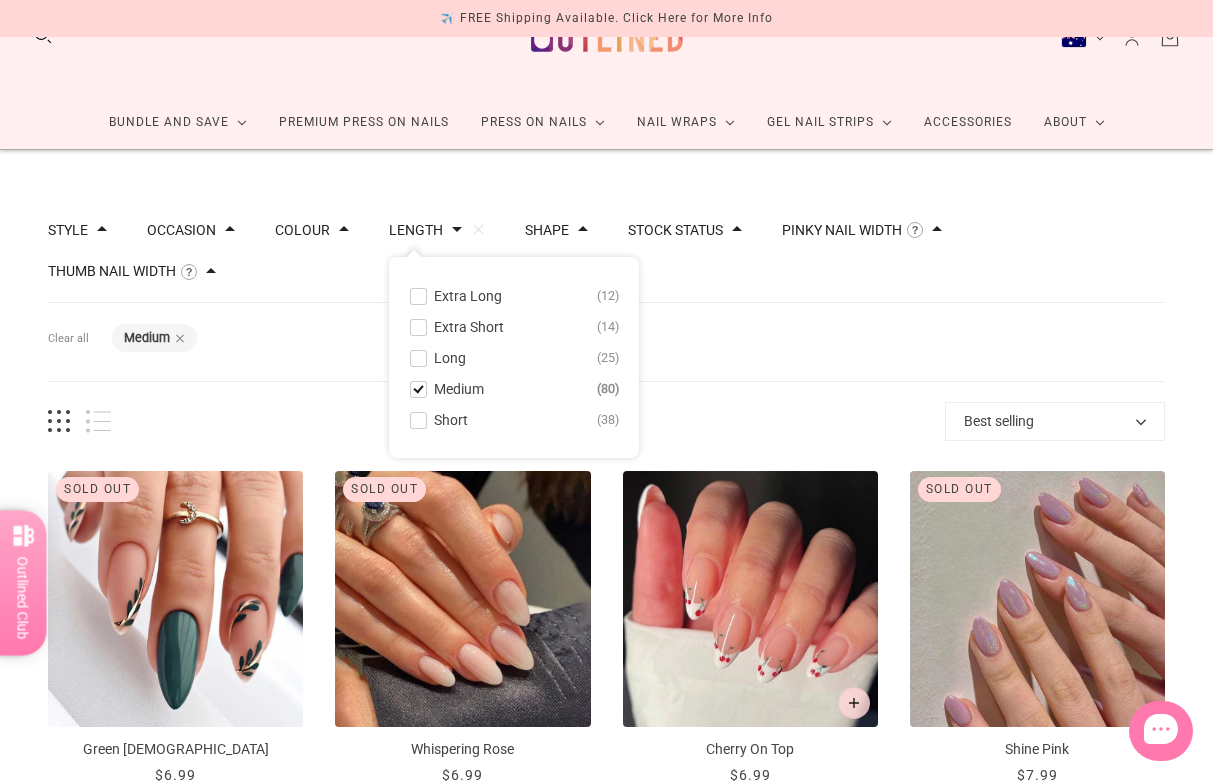 click at bounding box center (418, 420) 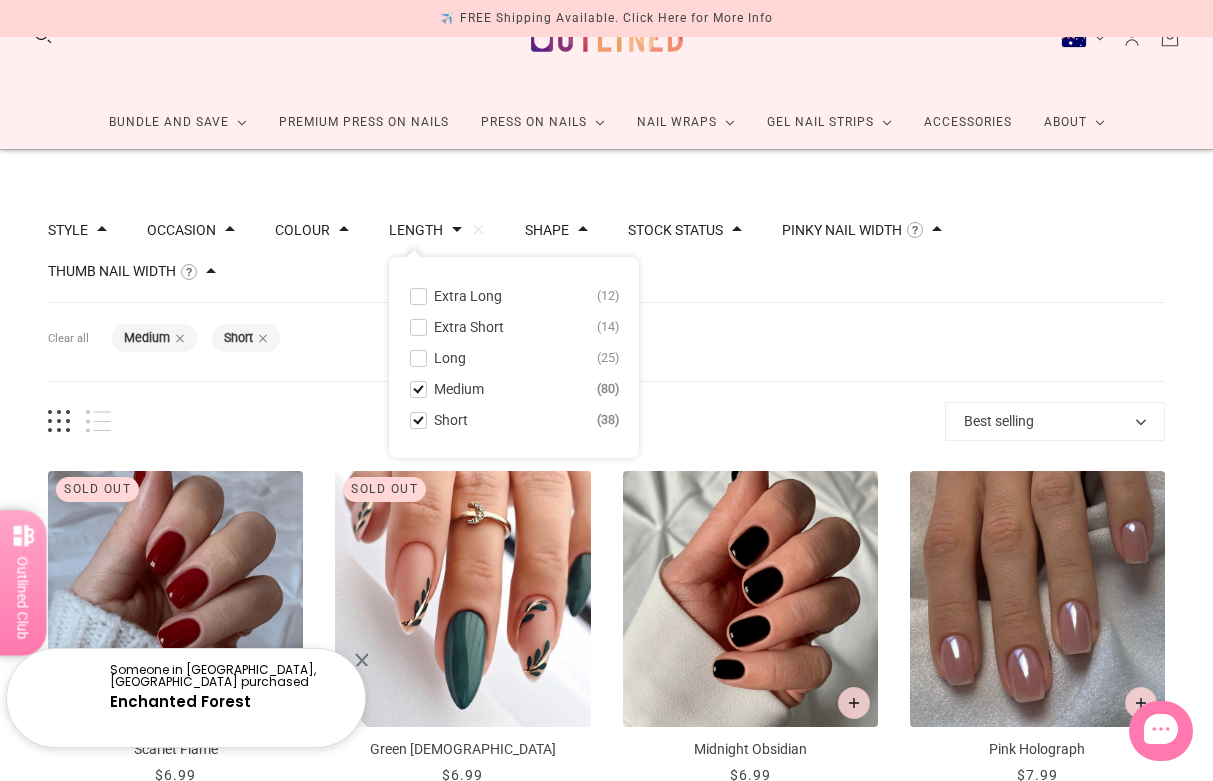 click at bounding box center (417, 387) 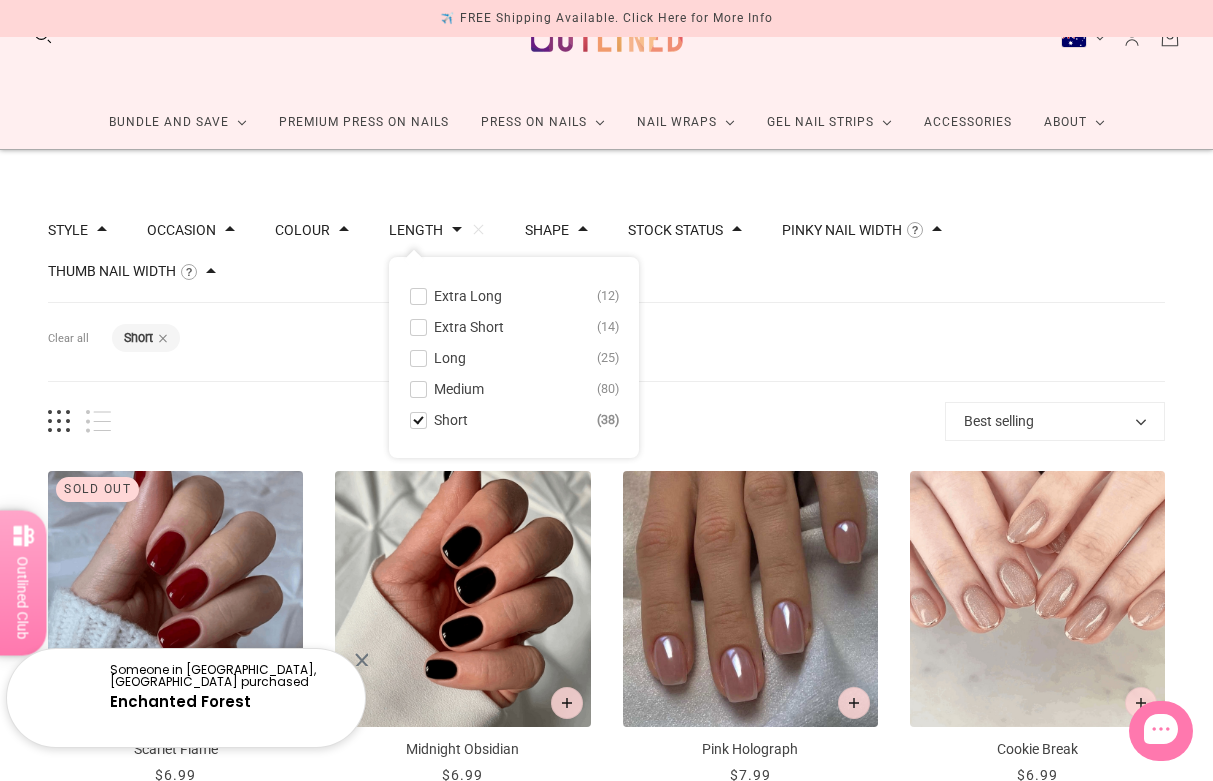click on "Medium   80" at bounding box center (514, 389) 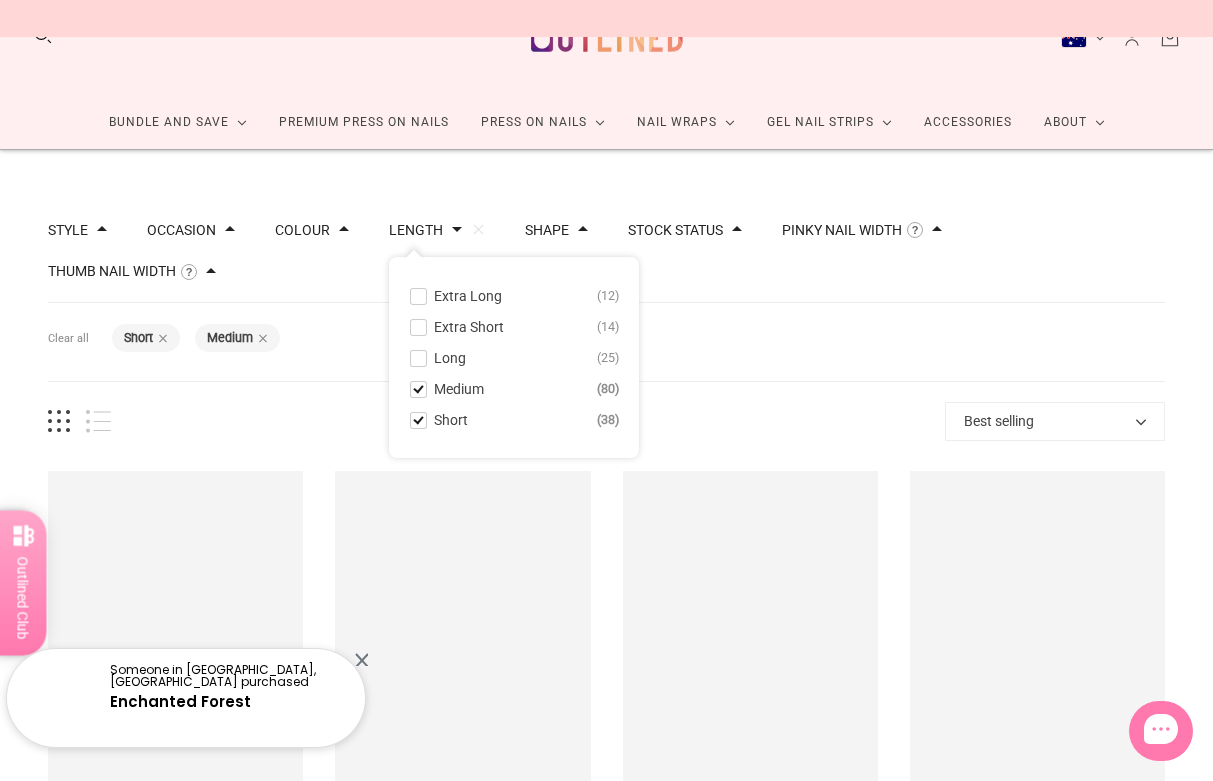 click at bounding box center [418, 420] 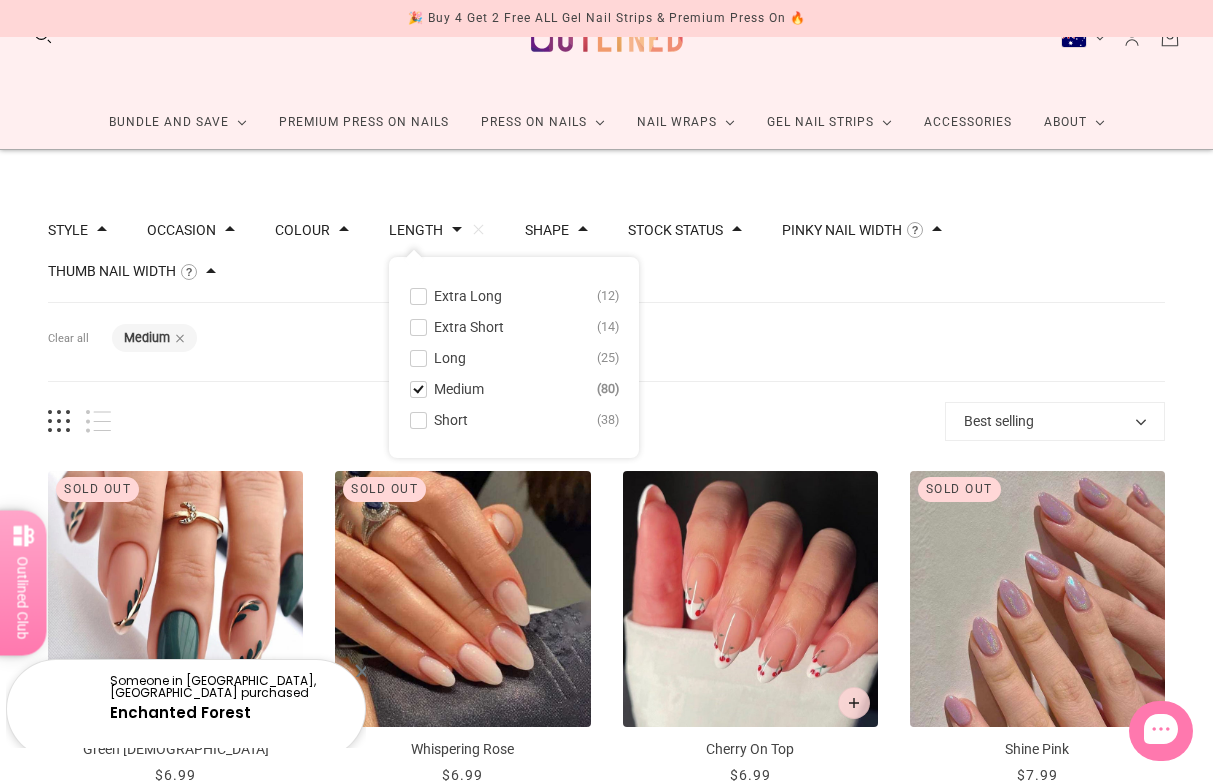 click on "Shape" at bounding box center [547, 230] 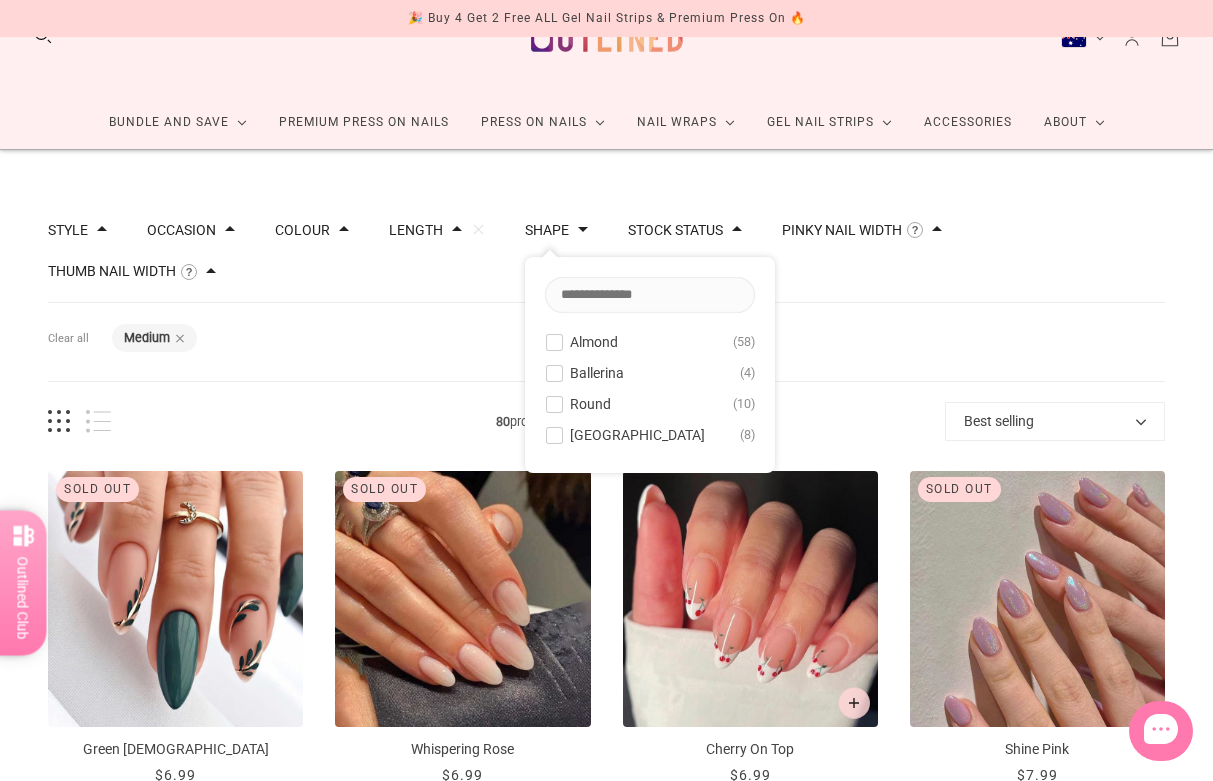 click at bounding box center (554, 342) 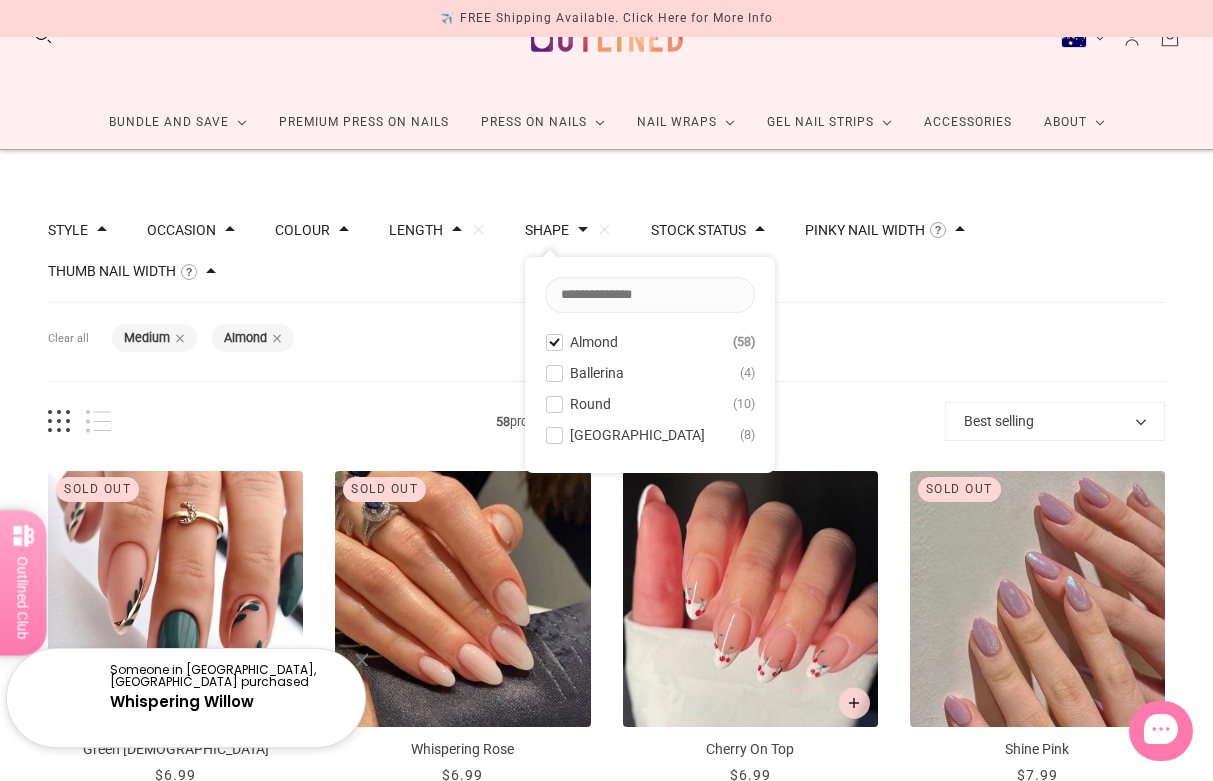 click at bounding box center [554, 342] 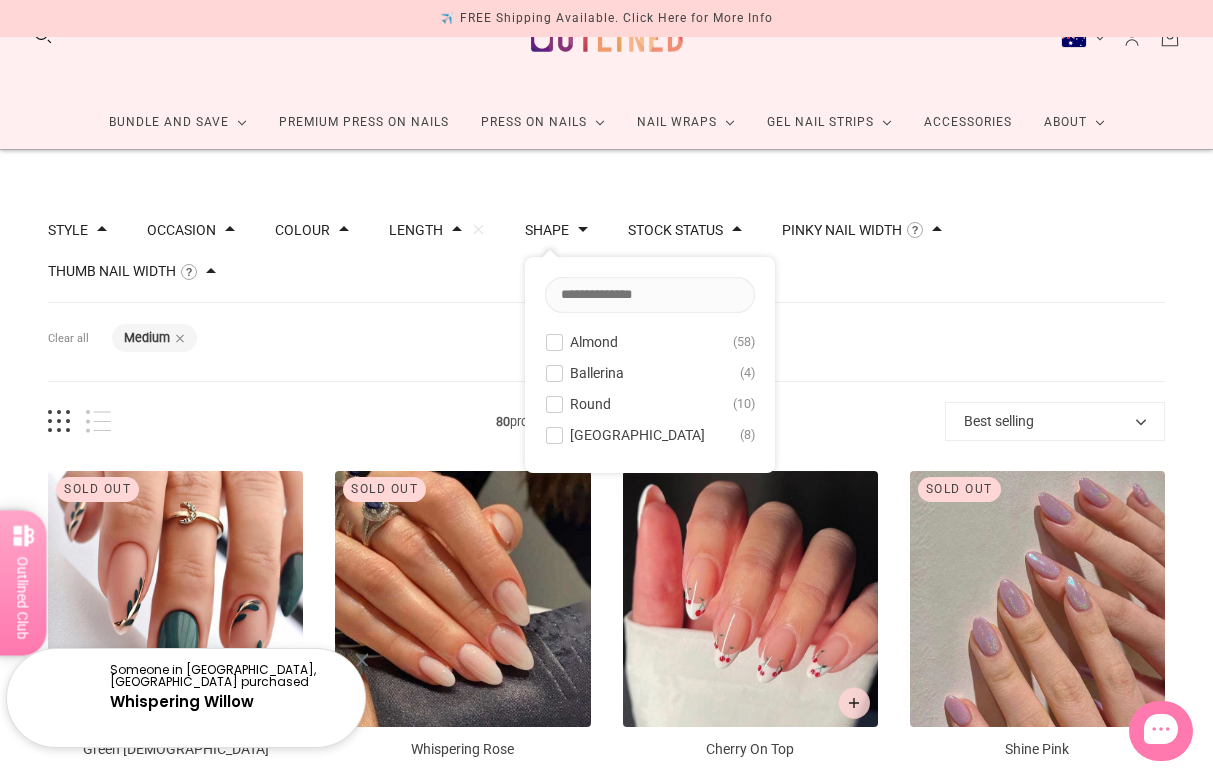 click on "Almond   58" at bounding box center [650, 342] 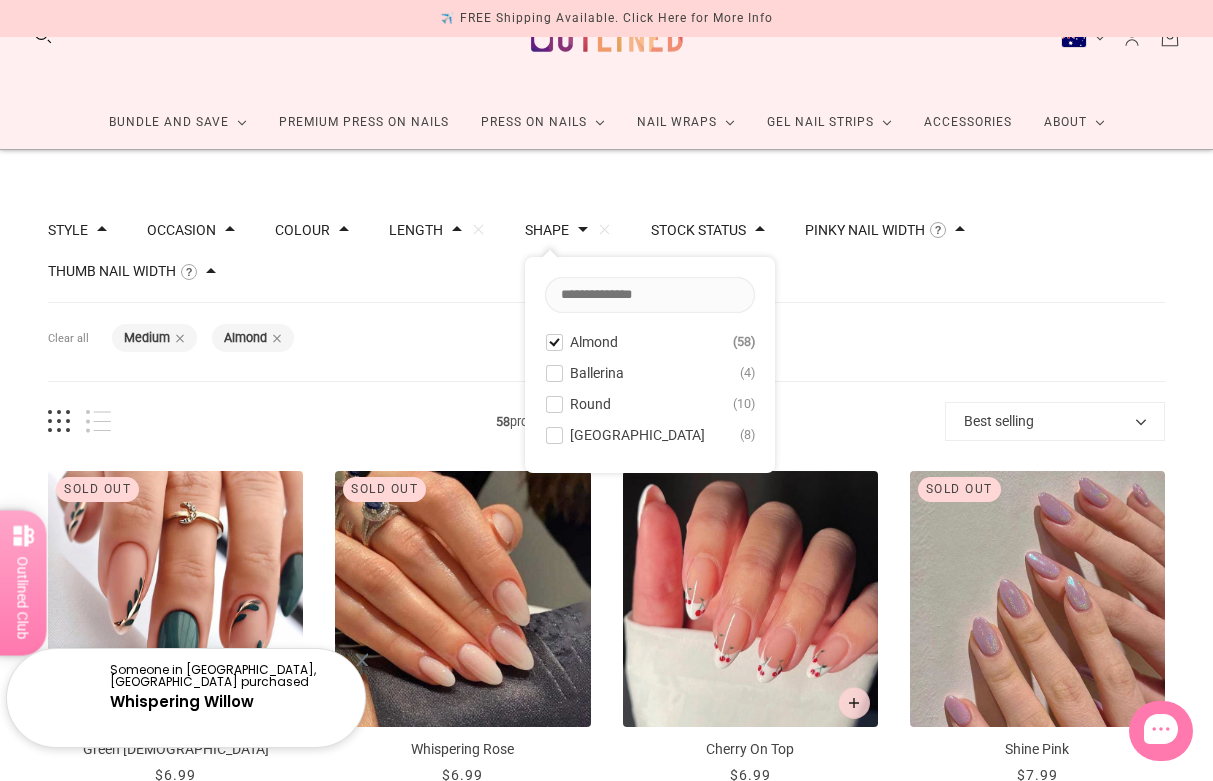 click on "Ballerina   4" at bounding box center (650, 373) 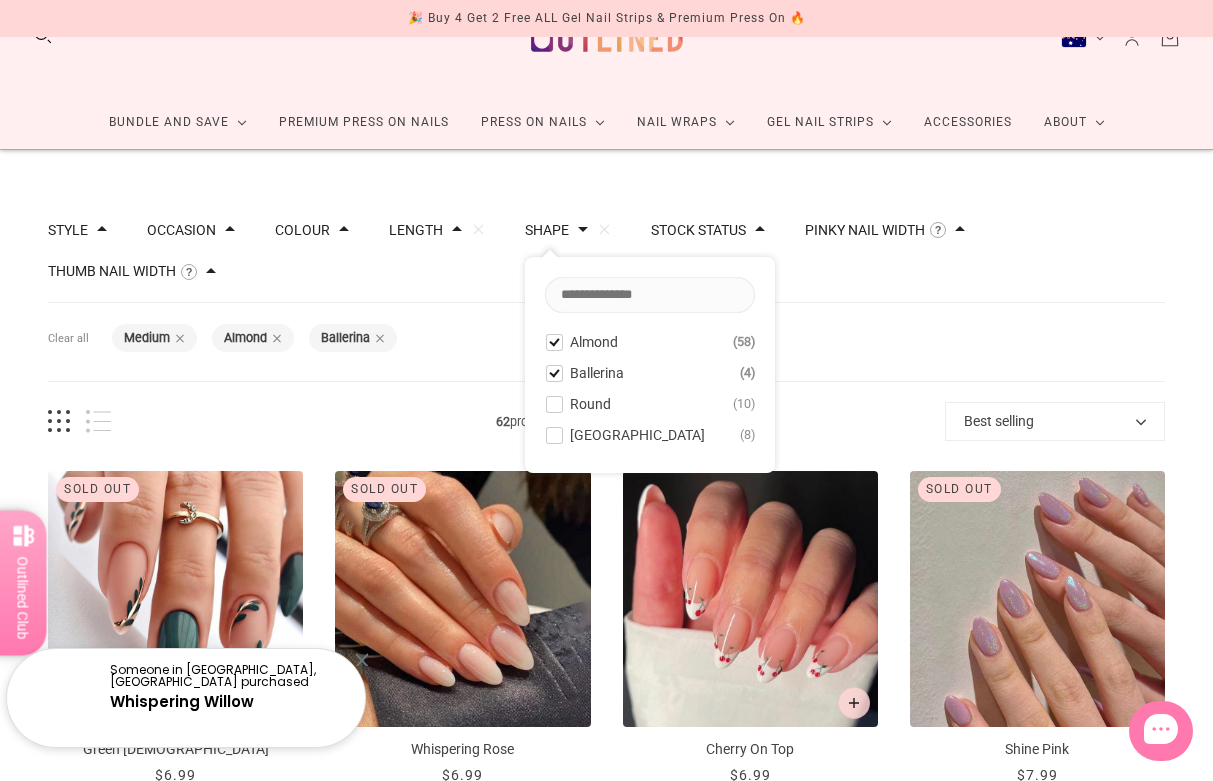 click at bounding box center [554, 342] 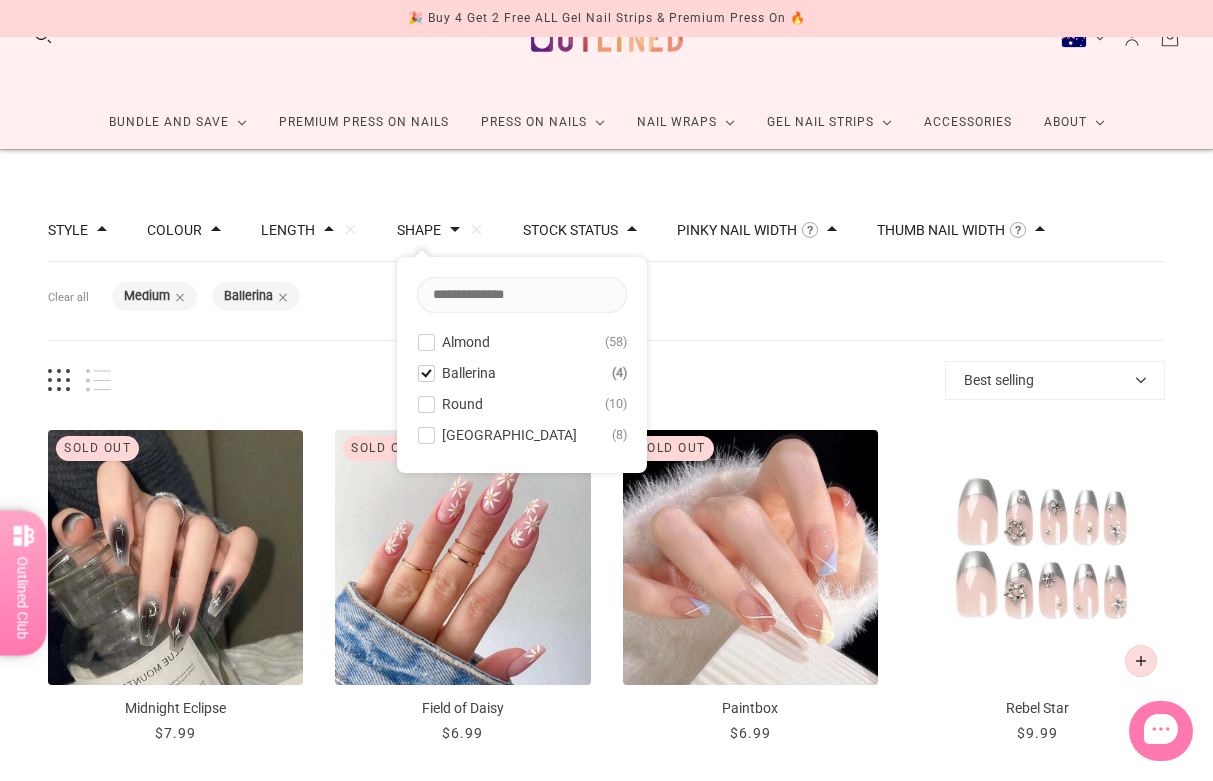 click at bounding box center (426, 342) 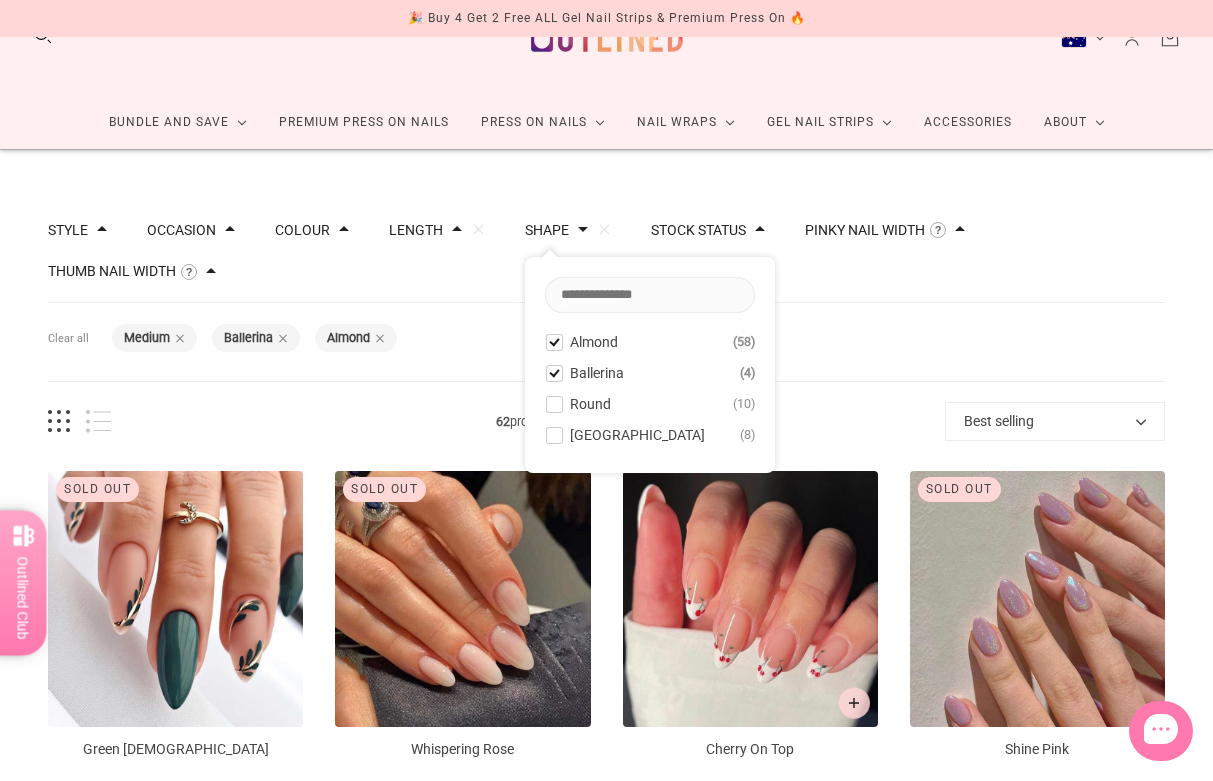 click on "Filters   Clear all   Length:  Medium Shape:  Ballerina Shape:  Almond" at bounding box center (606, 342) 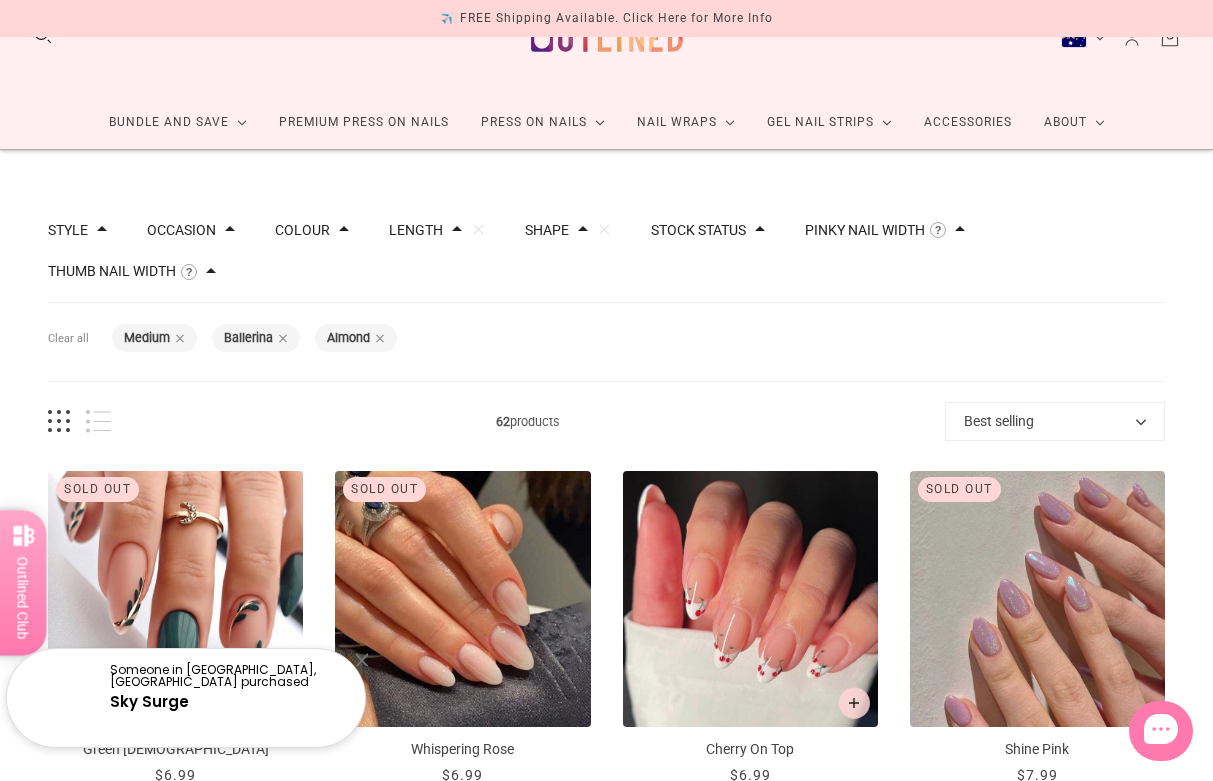 click on "Shape:  Ballerina" at bounding box center (256, 338) 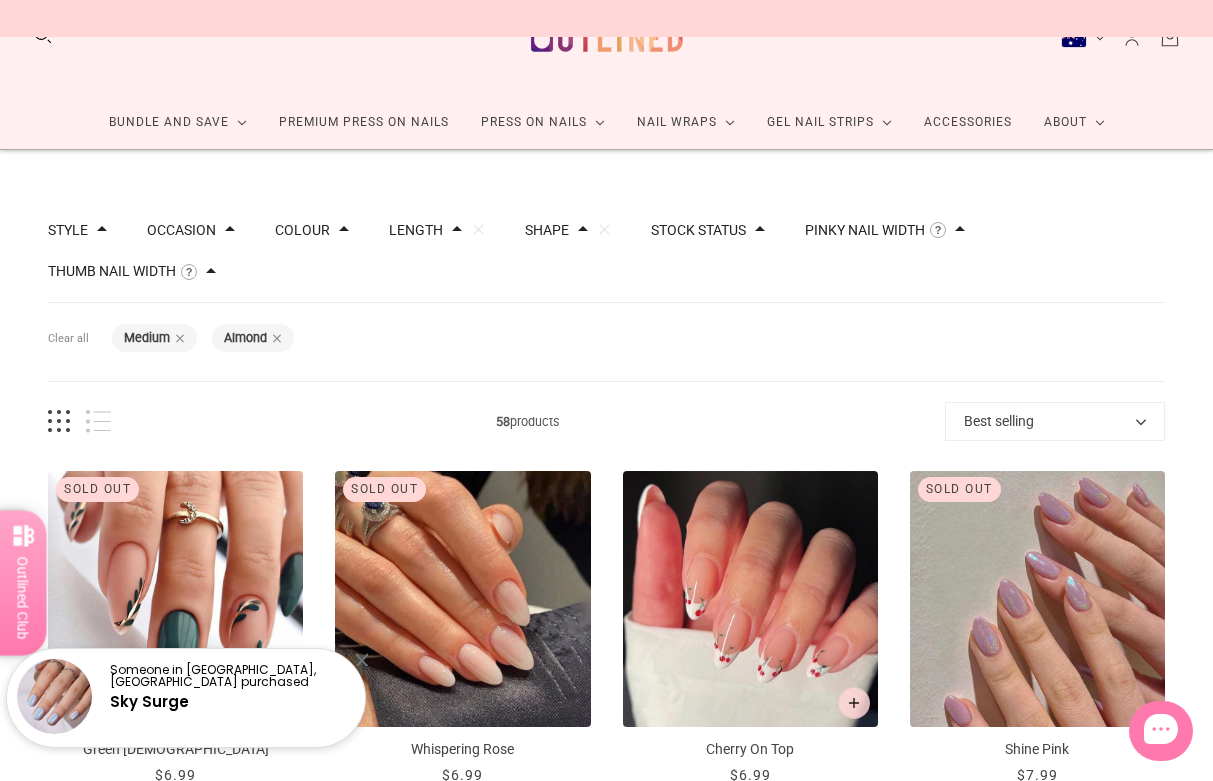 click on "Shape     Clear" at bounding box center (568, 230) 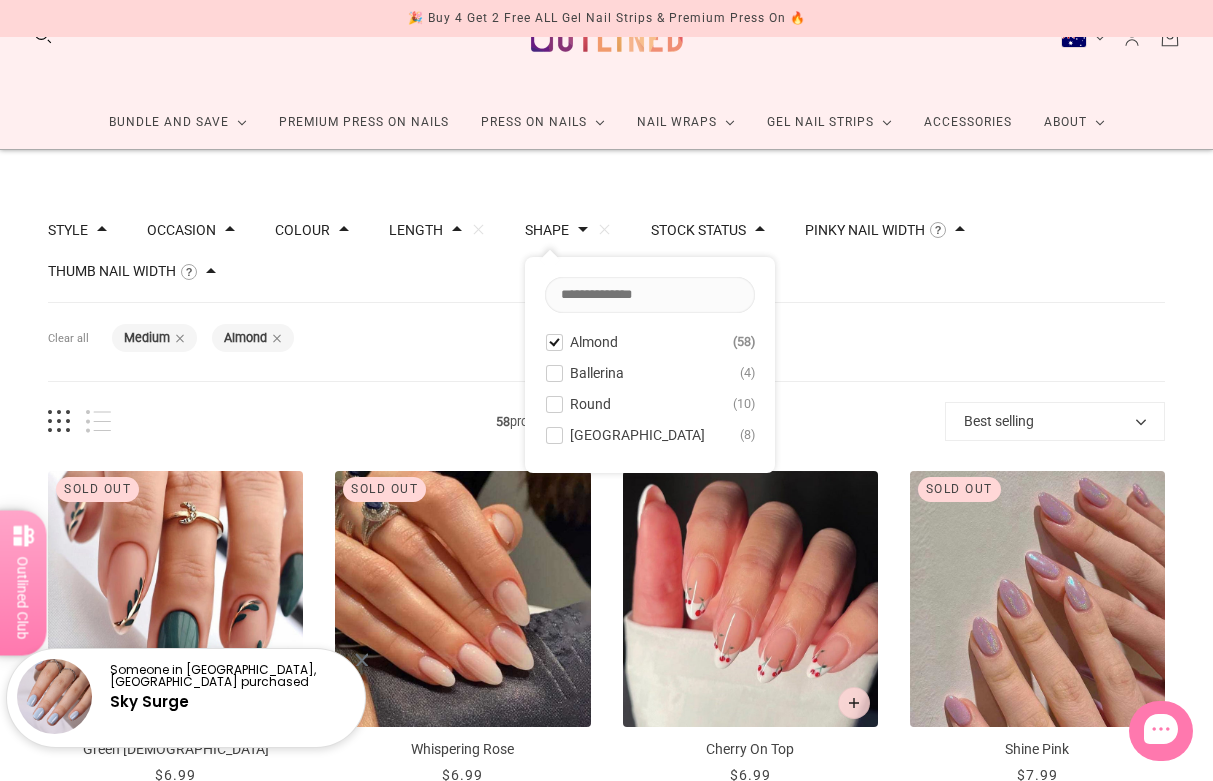 click on "Filters   Clear all   Length:  Medium Shape:  Almond" at bounding box center [606, 342] 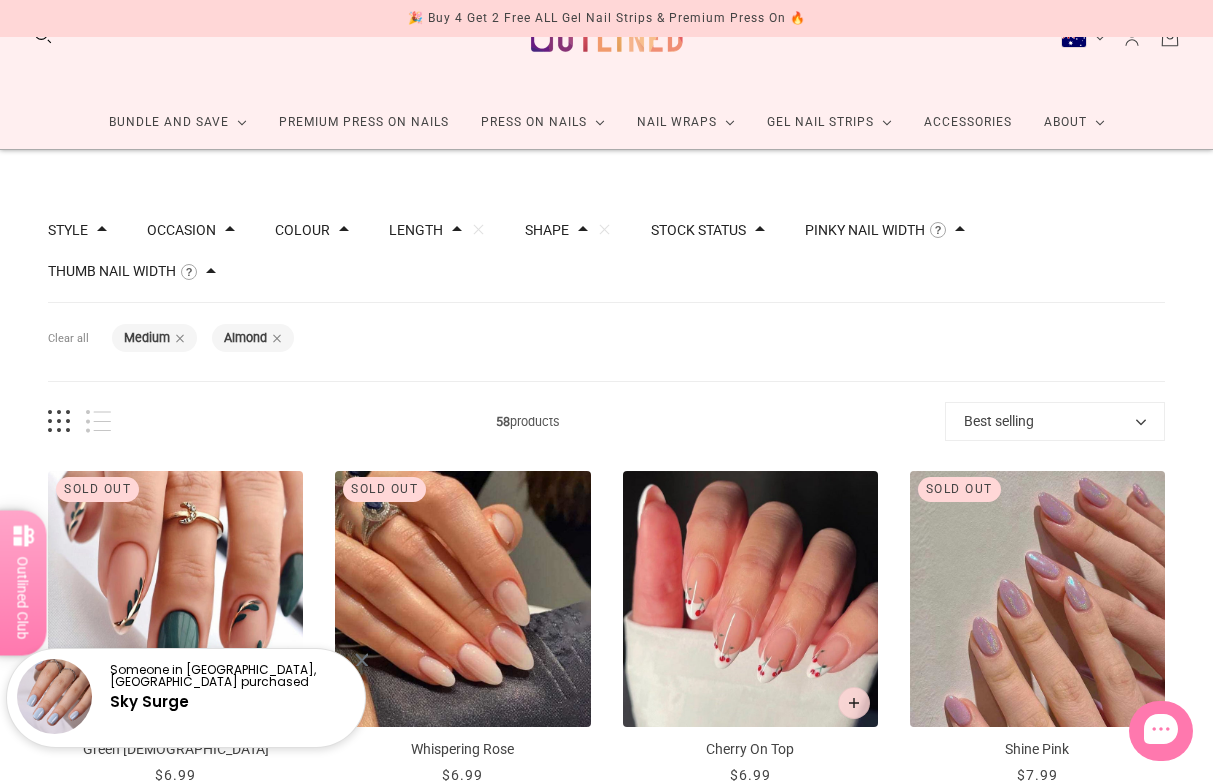click on "Stock status               In stock   35     Out of stock   23" at bounding box center (708, 220) 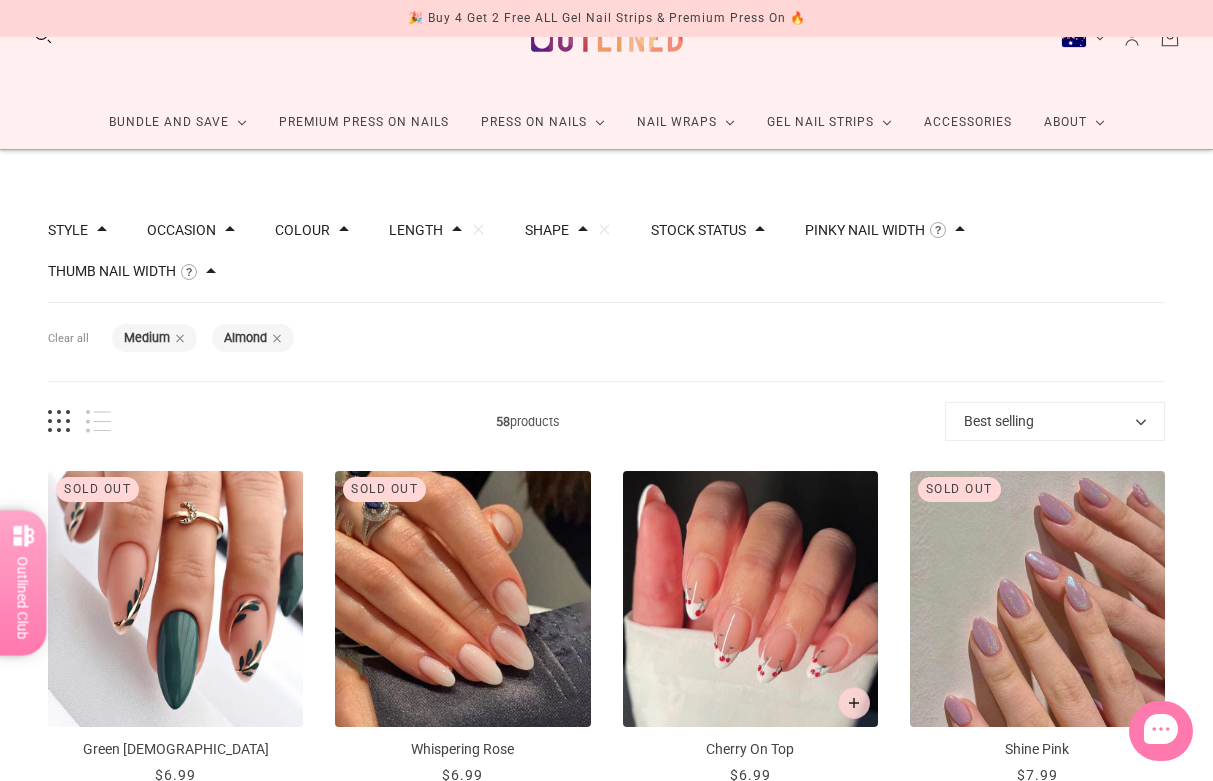 click at bounding box center (344, 229) 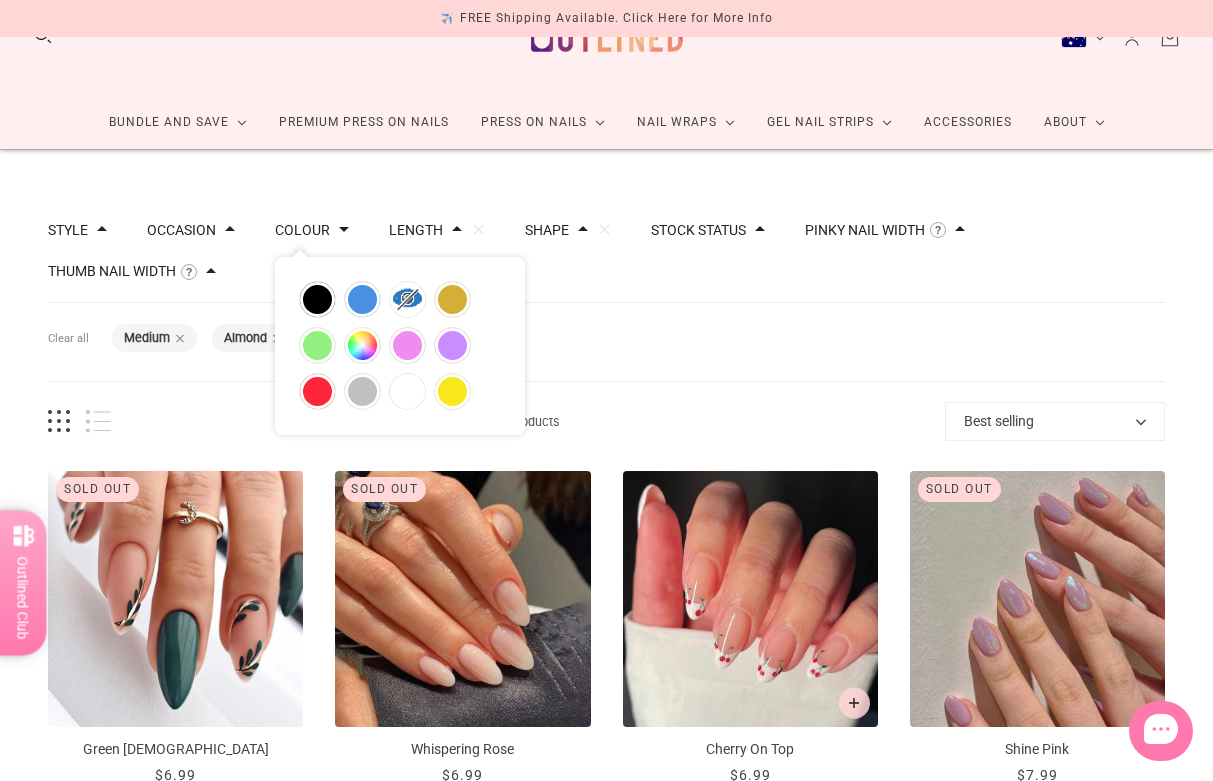 click on "multicolor" at bounding box center (362, 345) 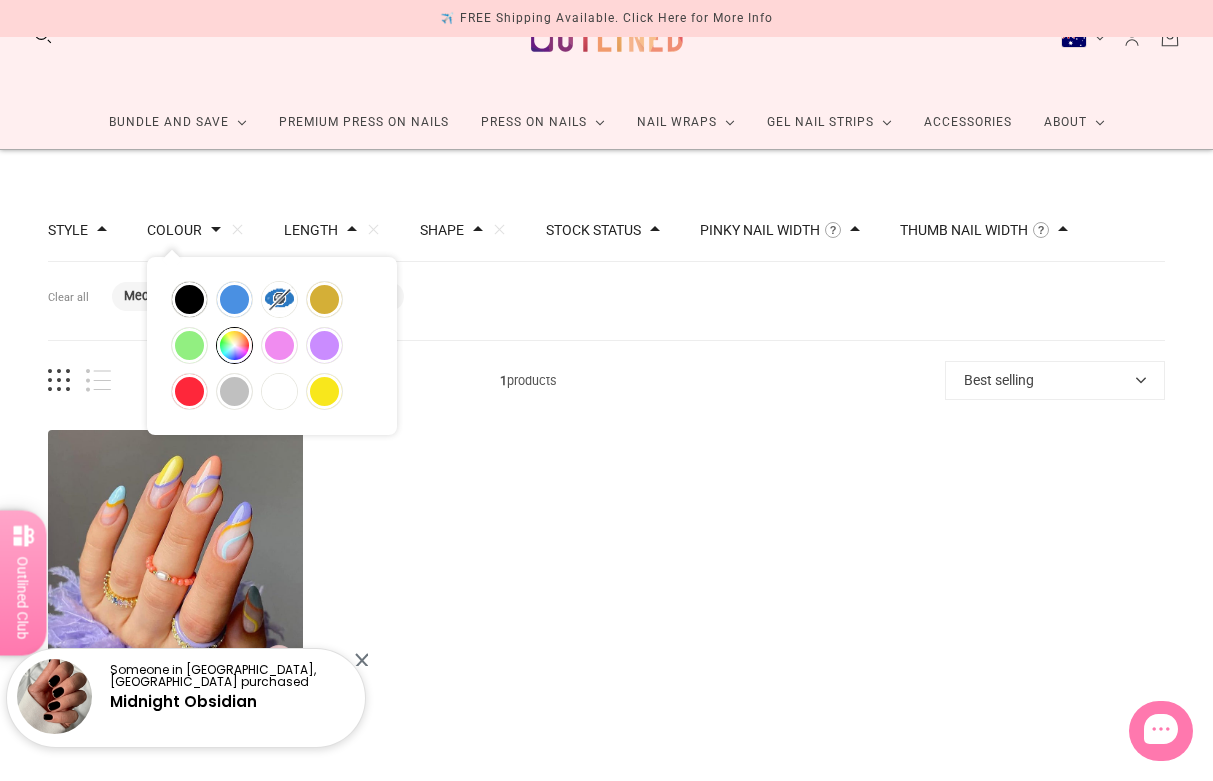 click on "white" at bounding box center [279, 391] 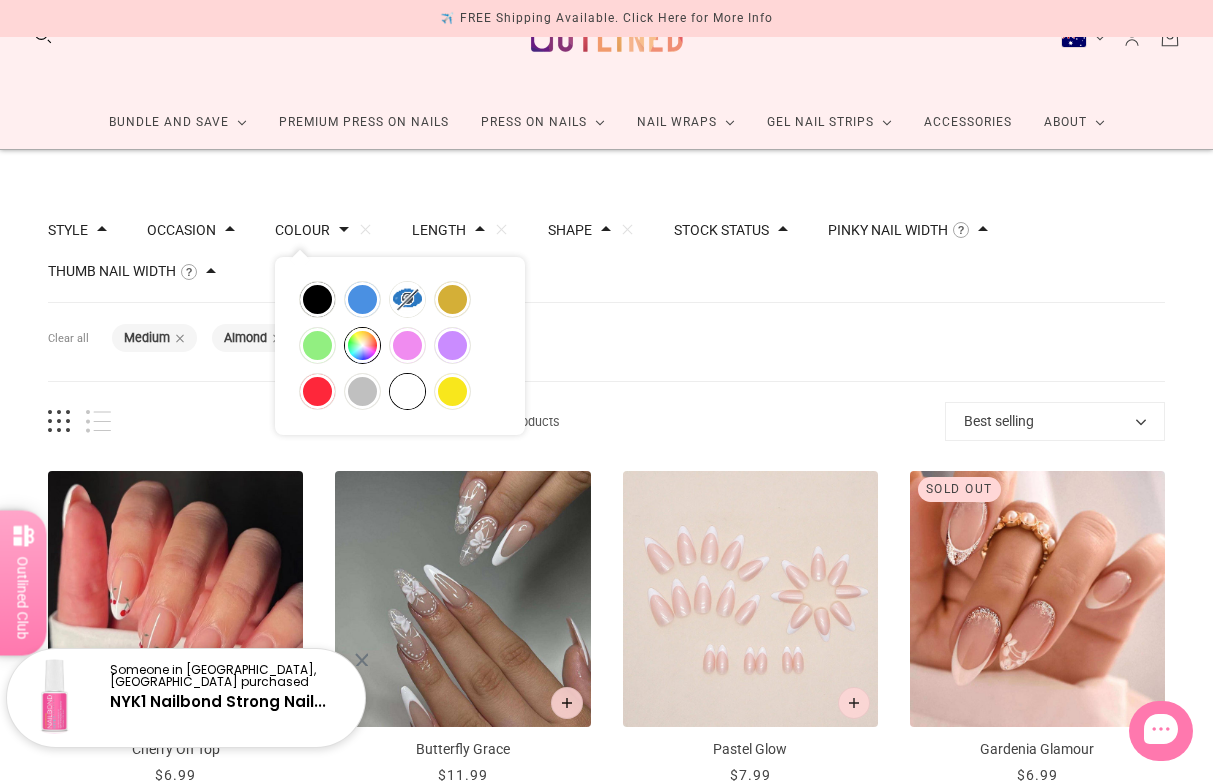 click on "multicolor" at bounding box center (362, 345) 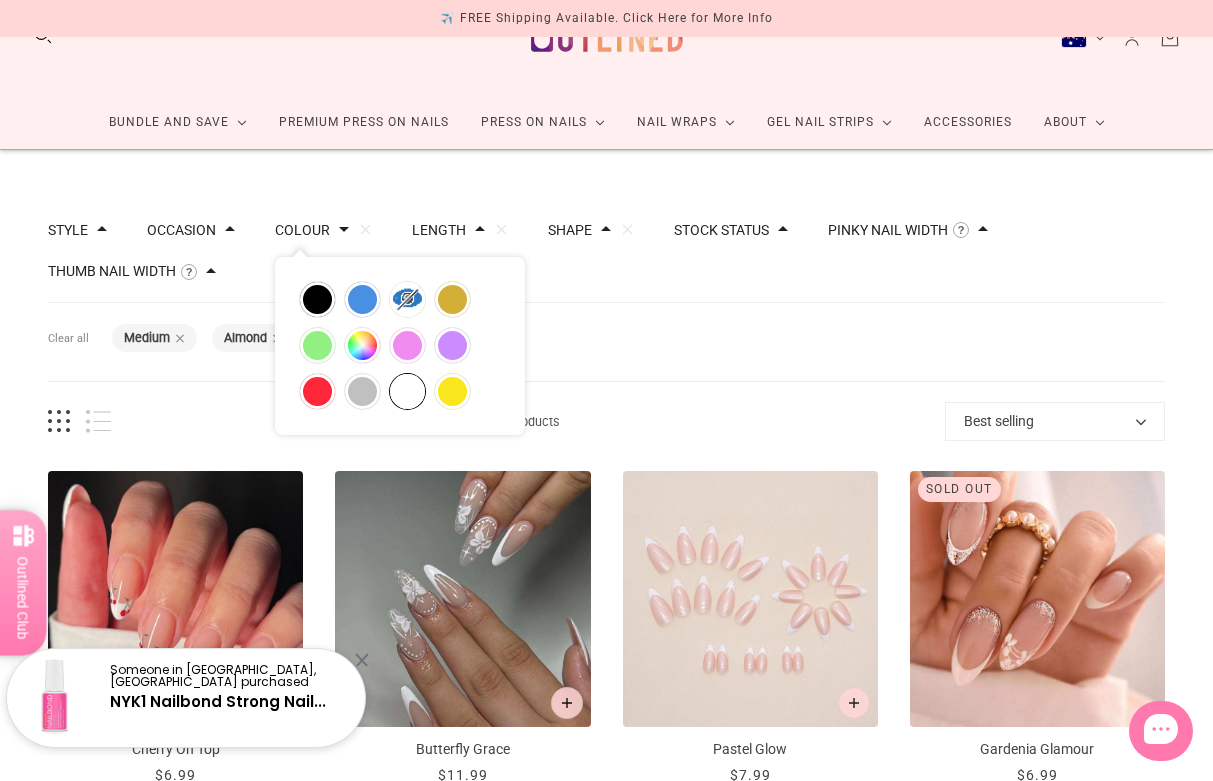 click on "white" at bounding box center (407, 391) 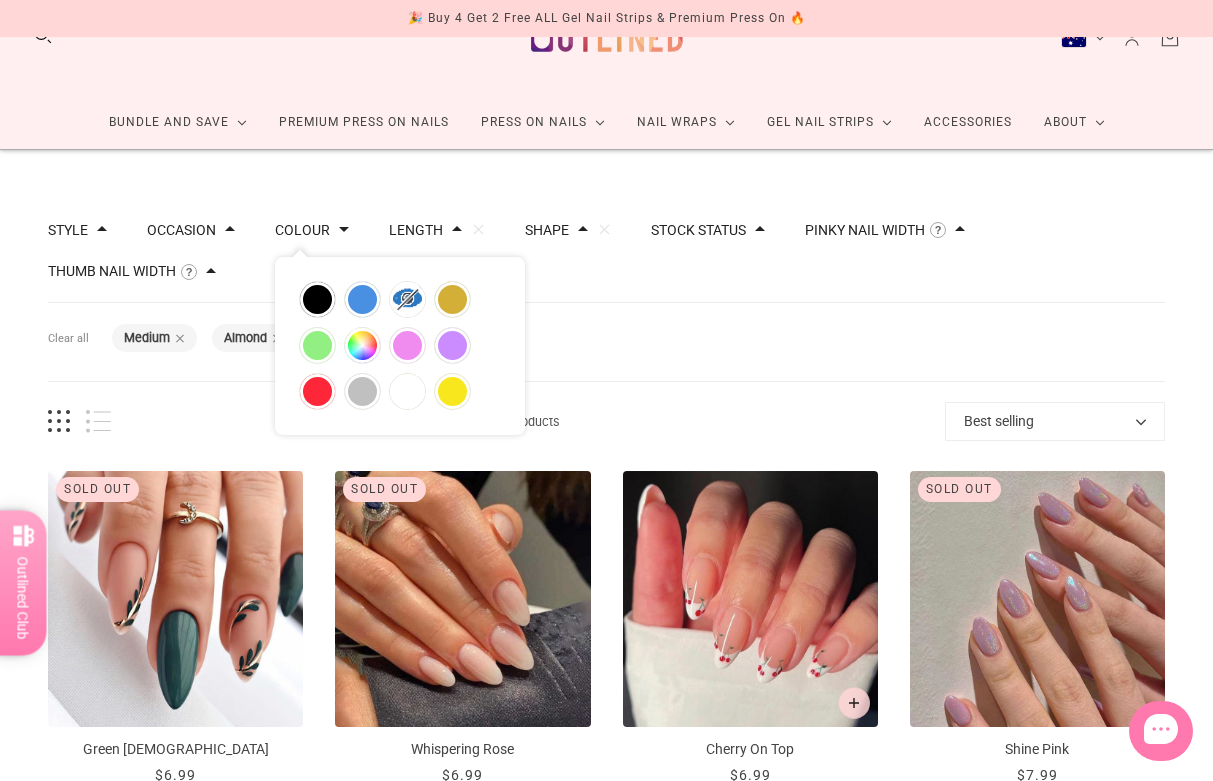 click on "pink" at bounding box center (407, 345) 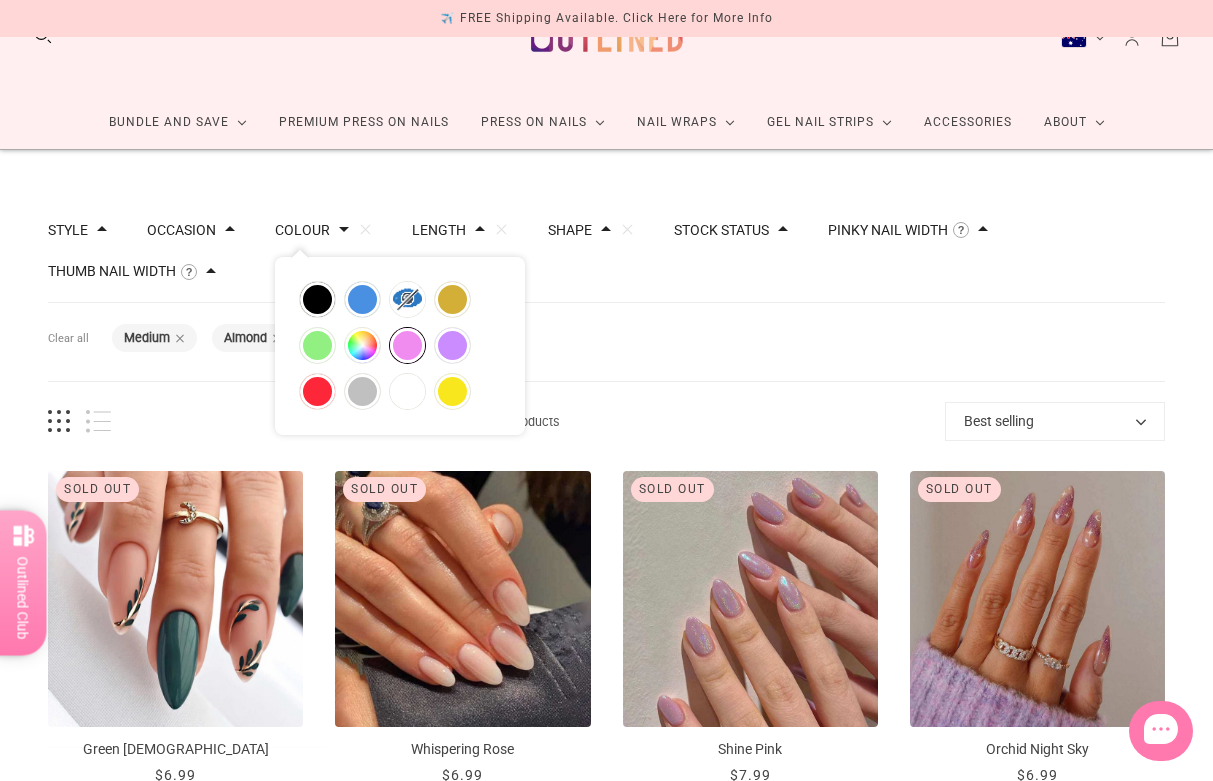 click on "Filters   Clear all   Length:  Medium Shape:  Almond Colour:  pink" at bounding box center (606, 342) 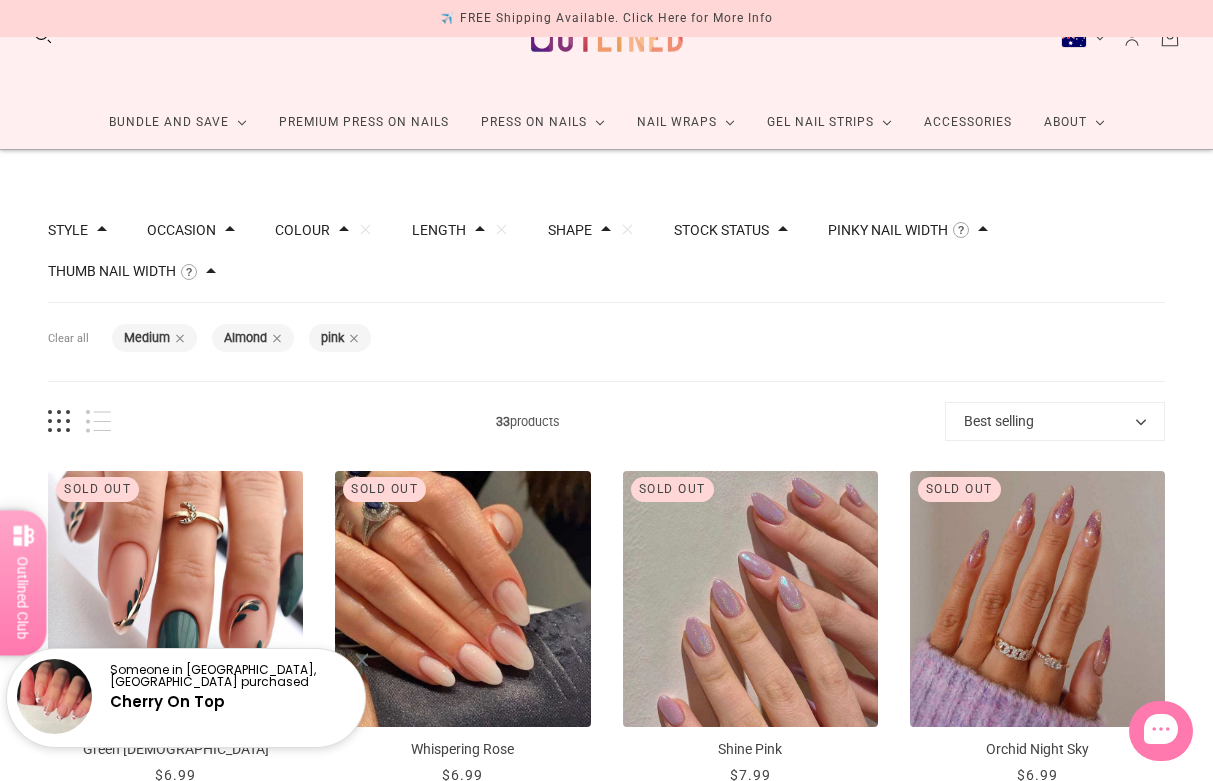 click on "Occasion" at bounding box center (181, 230) 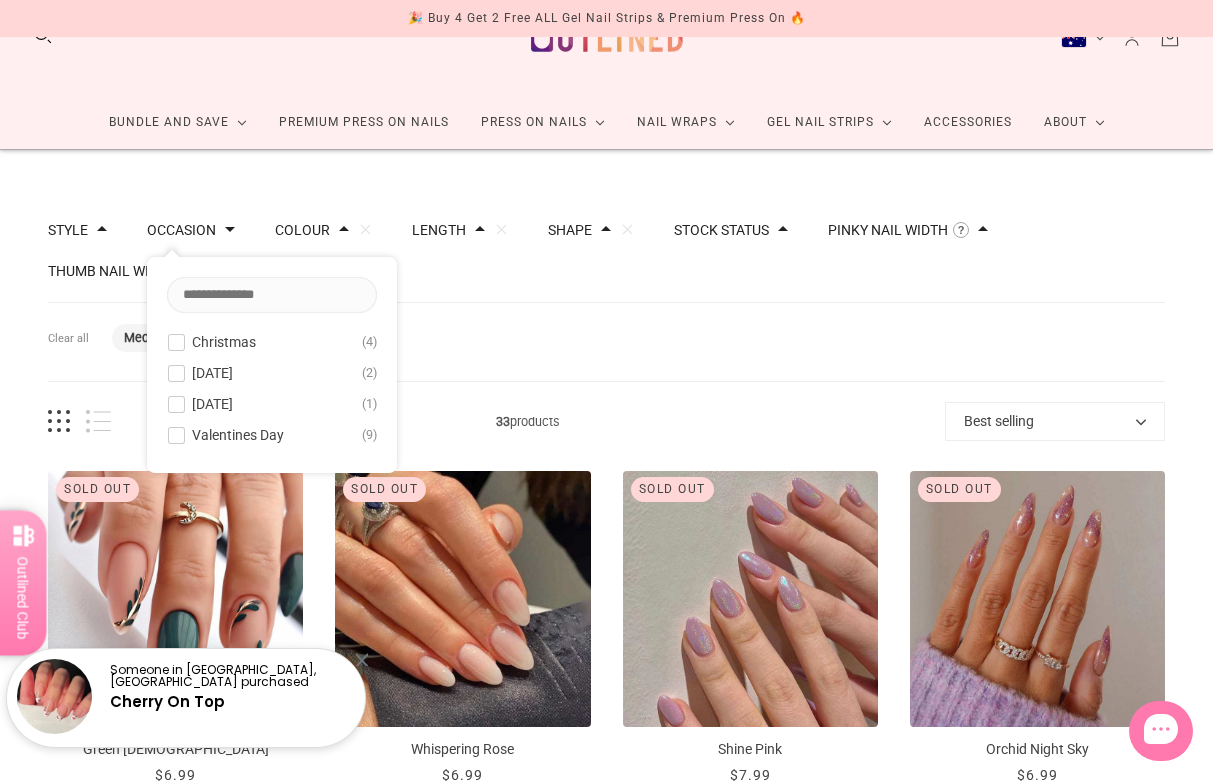 click on "Christmas" at bounding box center (224, 342) 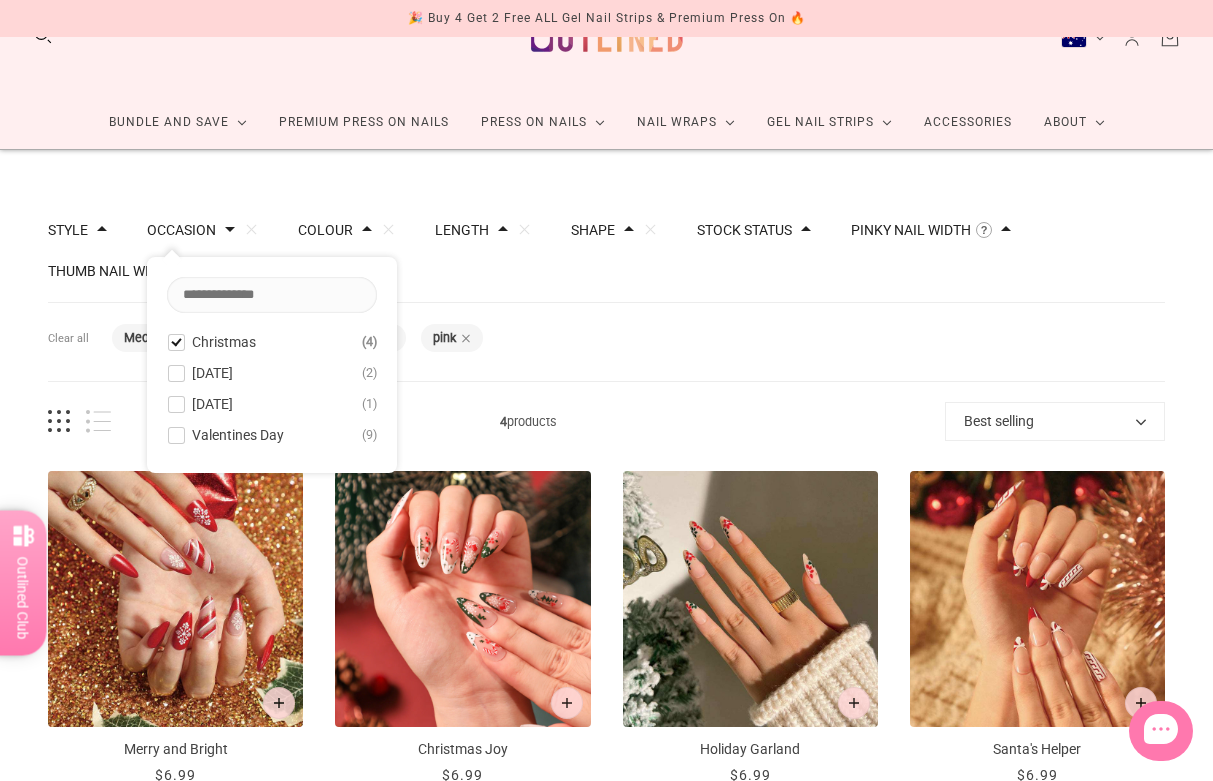 click on "Christmas   4" at bounding box center [272, 342] 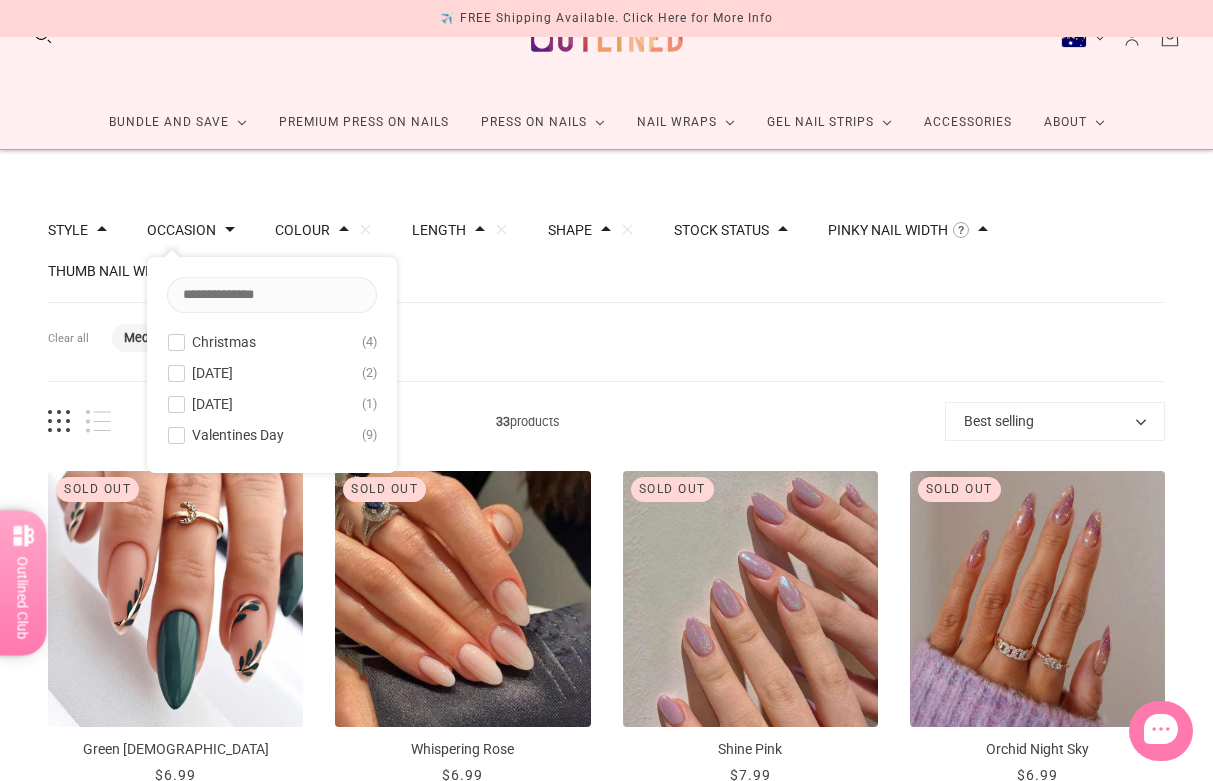 click on "Style               Cat Eye   2     French   8     Glitter   4     Nail Art   25     Pearl   1   Occasion               Christmas   4     Easter   2     Halloween   1     Valentines Day   9   Colour     Clear           black       blue       clear       gold       green       multicolor       pink       purple       red       silver       white       yellow     Length     Clear           Long   7     Medium   33     Short   1   Shape     Clear           Almond   33     Ballerina   2     Round   9     Rounded Square   5   Stock status               In stock   16     Out of stock   17   Pinky Nail Width   The width of the smallest nail in this set measured around the curve of your nail.   Please exclude options larger than your pinky nail.             XS ( < 7mm )   9     S ( 7mm to 7.5mm )   13     M ( 7.5mm to 8mm )   4     L ( > 8mm )   6   Thumb Nail Width   The width of the largest nail in this set measured around the curve of your nail.   Please exclude options smaller than your thumb nail." at bounding box center [606, 251] 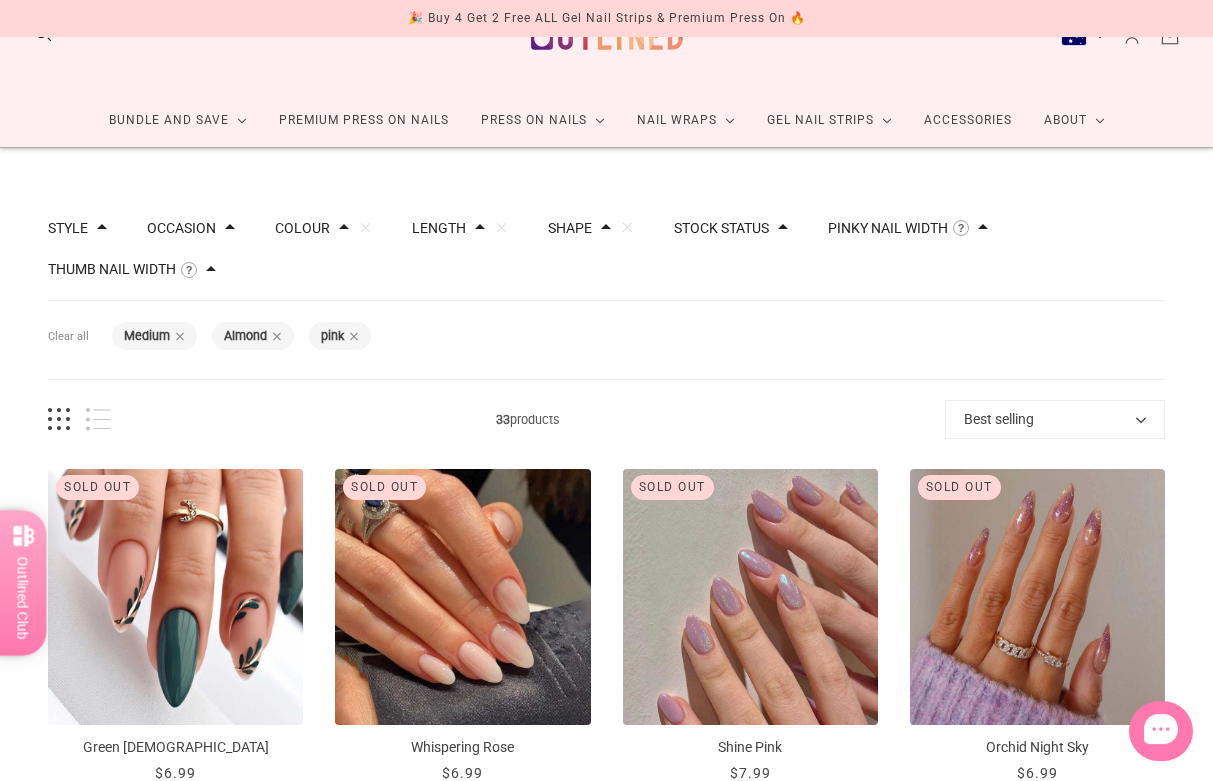 scroll, scrollTop: 0, scrollLeft: 0, axis: both 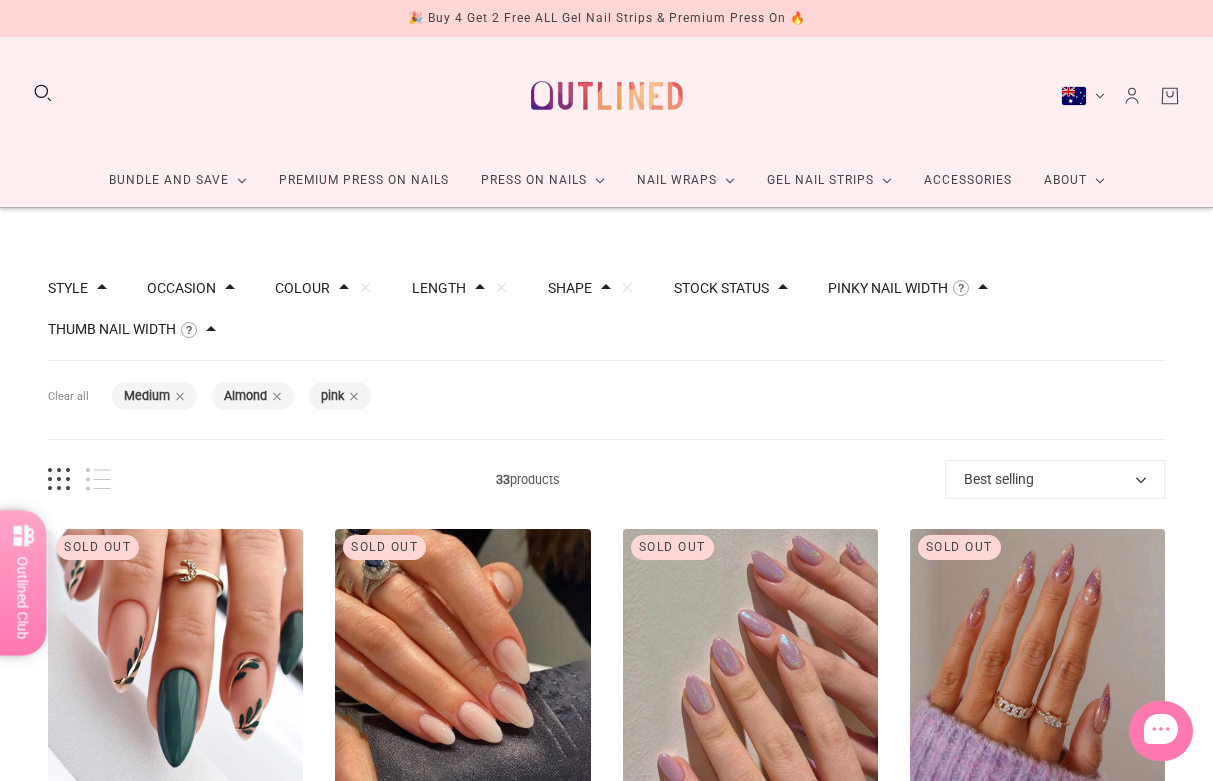 click at bounding box center (230, 287) 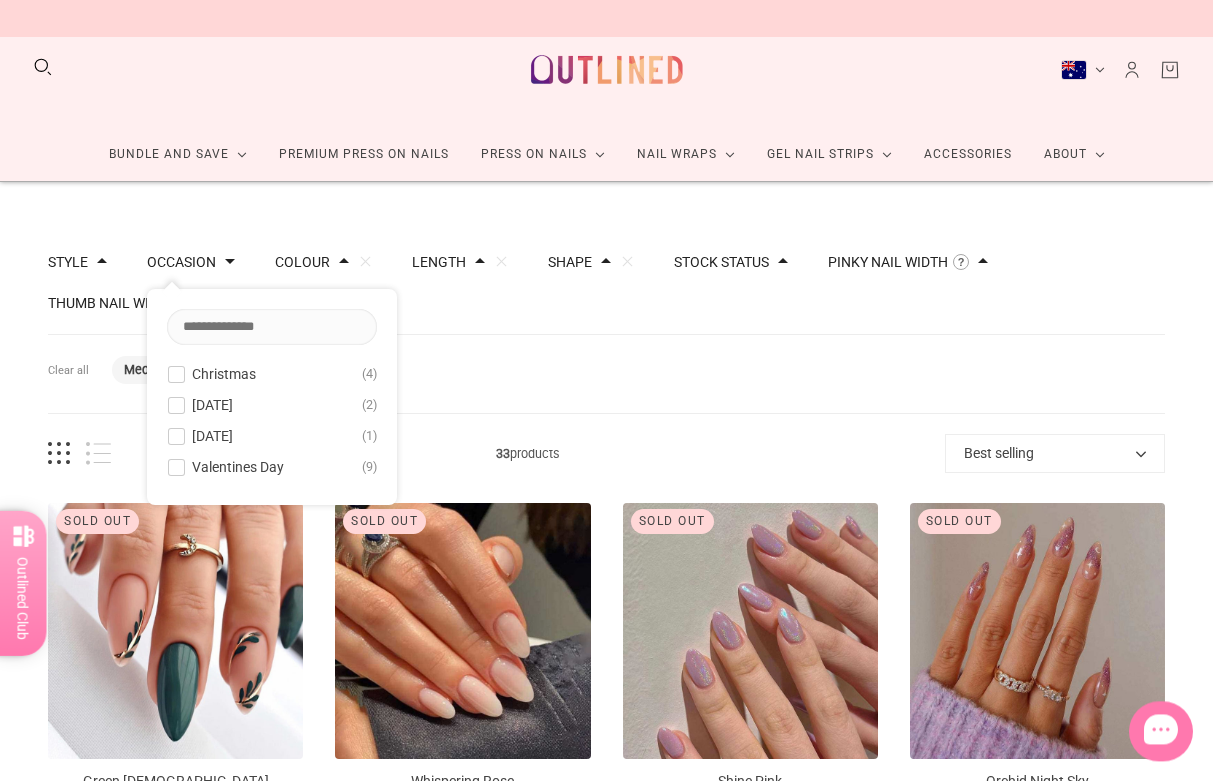 scroll, scrollTop: 25, scrollLeft: 0, axis: vertical 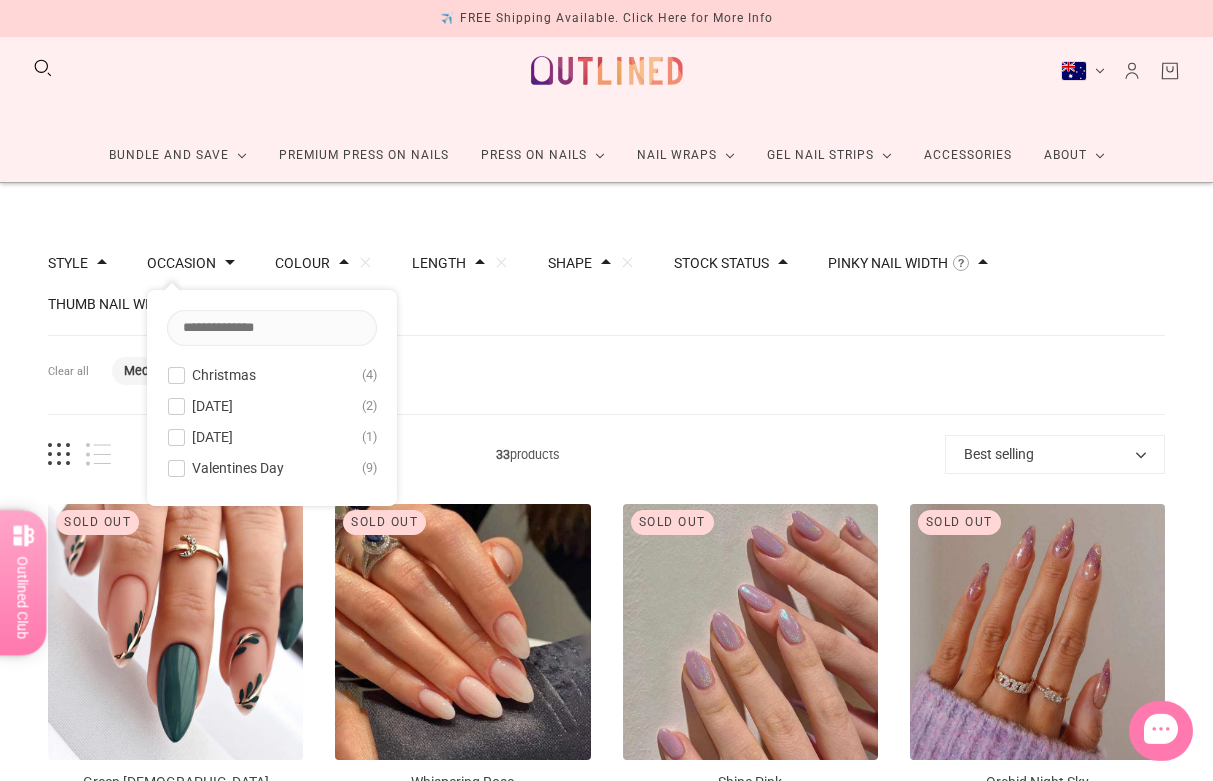 click at bounding box center (272, 328) 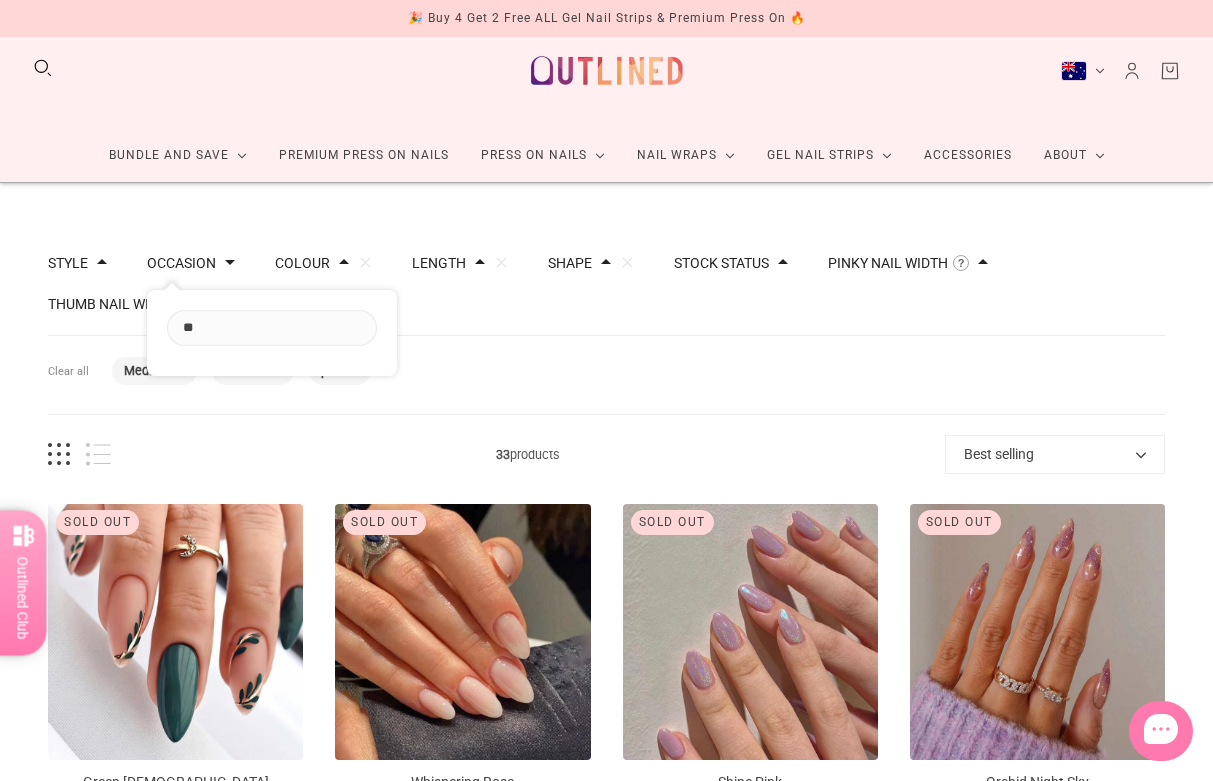 type on "*" 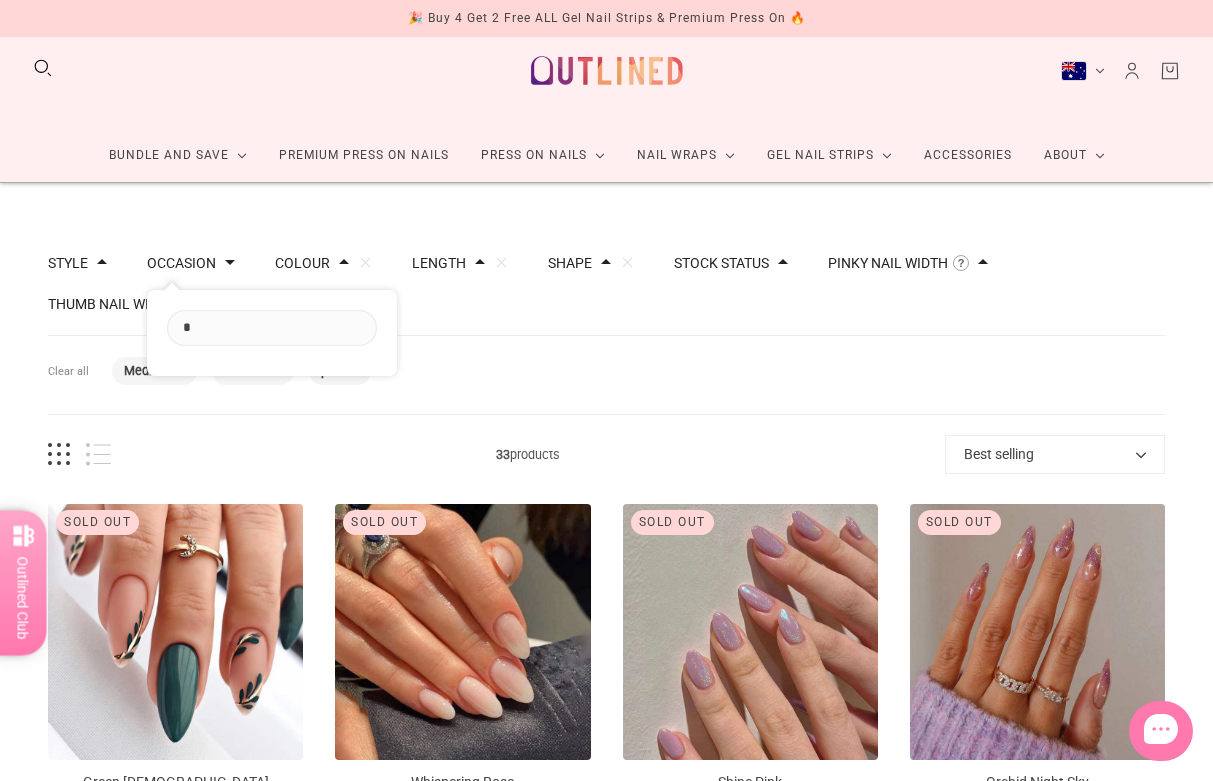 type 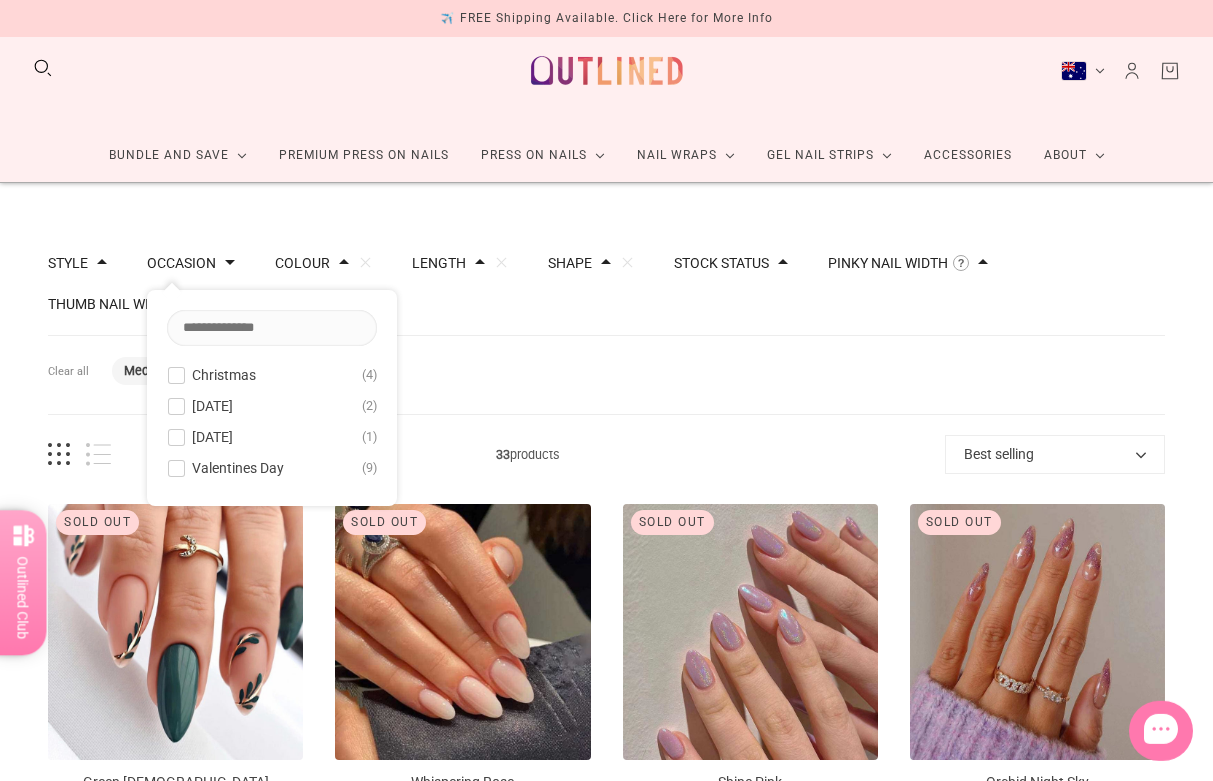 click on "Style               Cat Eye   2     French   8     Glitter   4     Nail Art   25     Pearl   1   Occasion               Christmas   4     Easter   2     Halloween   1     Valentines Day   9   Colour     Clear           black       blue       clear       gold       green       multicolor       pink       purple       red       silver       white       yellow     Length     Clear           Long   7     Medium   33     Short   1   Shape     Clear           Almond   33     Ballerina   2     Round   9     Rounded Square   5   Stock status               In stock   16     Out of stock   17   Pinky Nail Width   The width of the smallest nail in this set measured around the curve of your nail.   Please exclude options larger than your pinky nail.             XS ( < 7mm )   9     S ( 7mm to 7.5mm )   13     M ( 7.5mm to 8mm )   4     L ( > 8mm )   6   Thumb Nail Width   The width of the largest nail in this set measured around the curve of your nail.   Please exclude options smaller than your thumb nail." at bounding box center (606, 284) 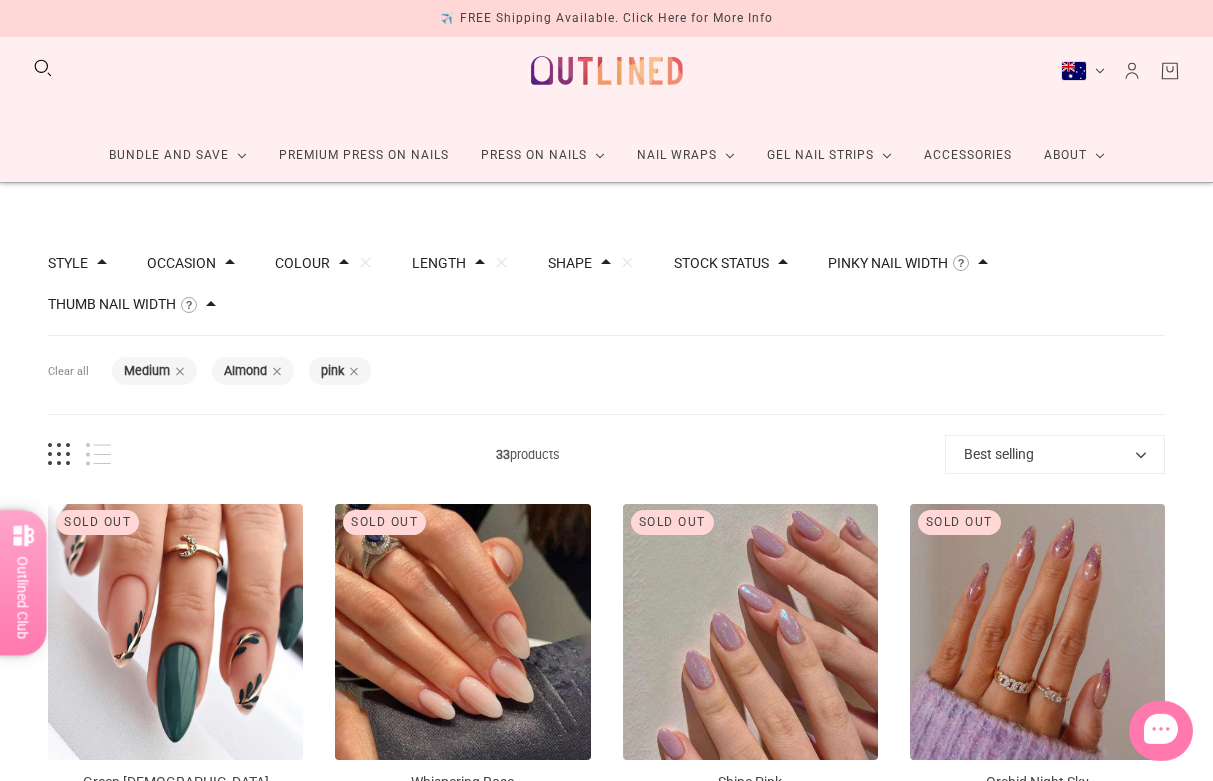 click on "Best selling" at bounding box center [1055, 454] 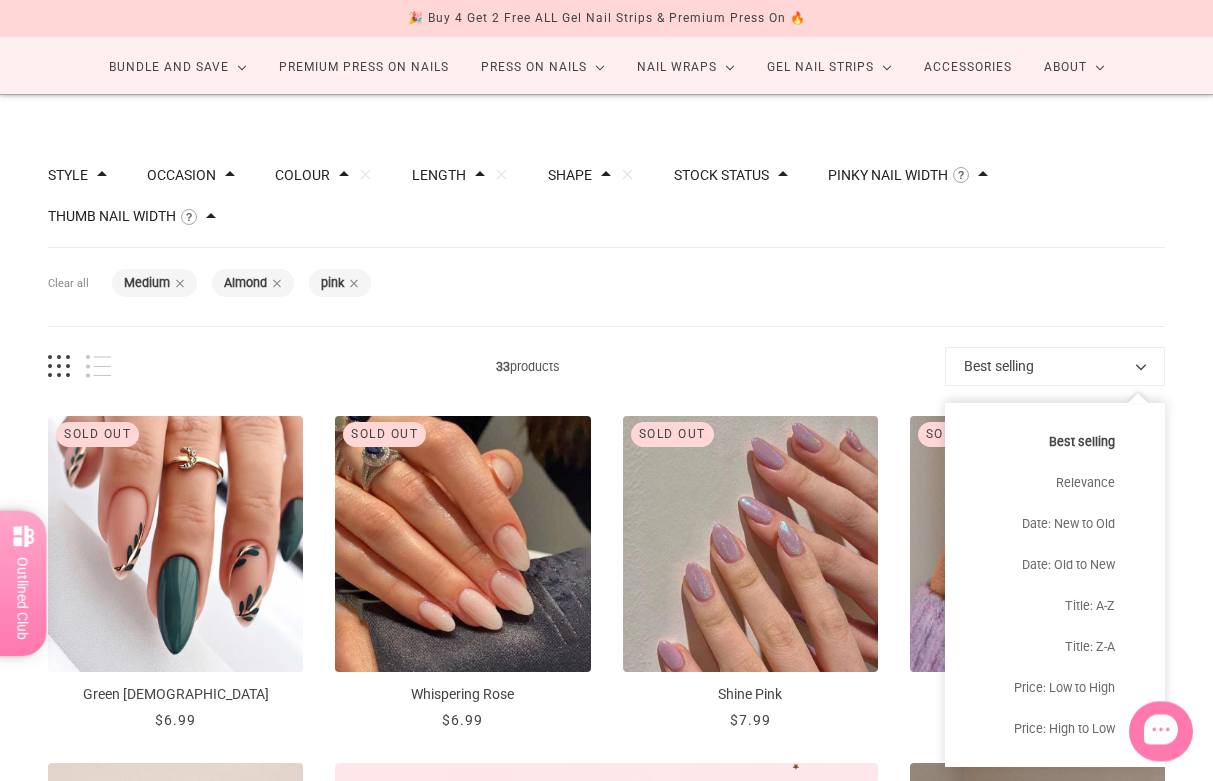 scroll, scrollTop: 113, scrollLeft: 0, axis: vertical 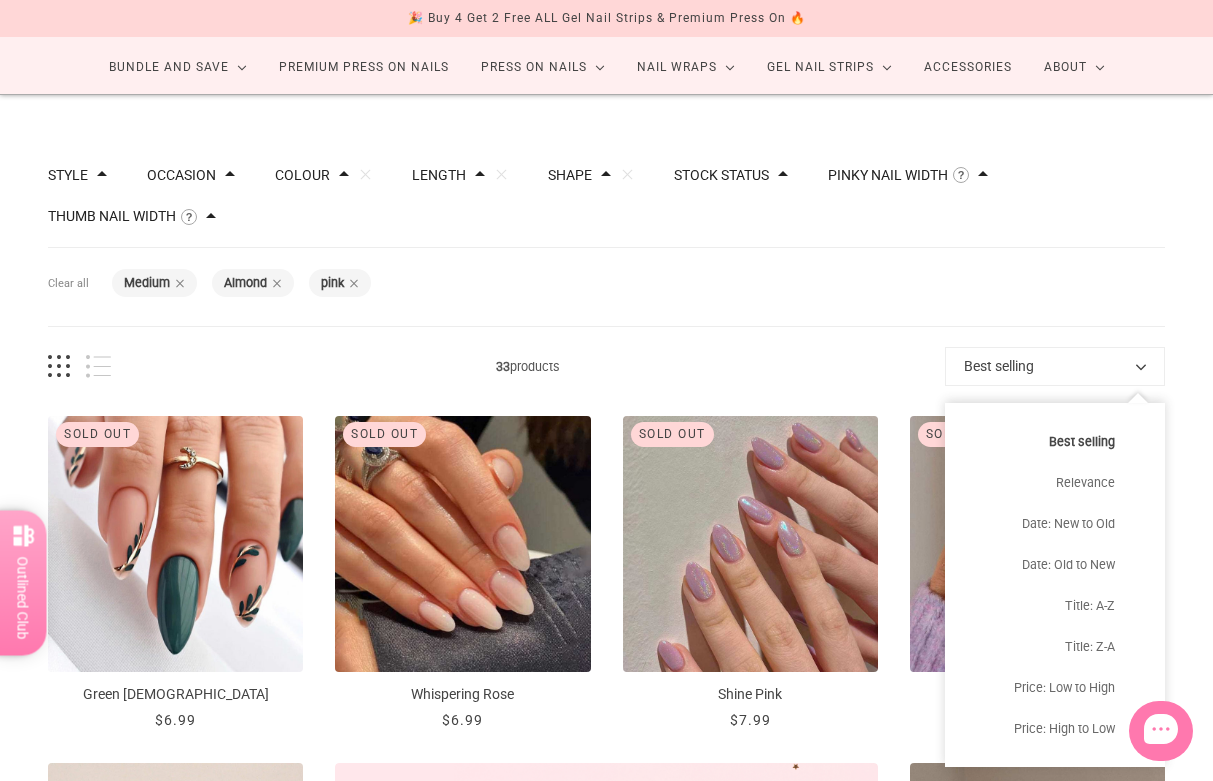 click on "Price: Low to High" at bounding box center (1055, 687) 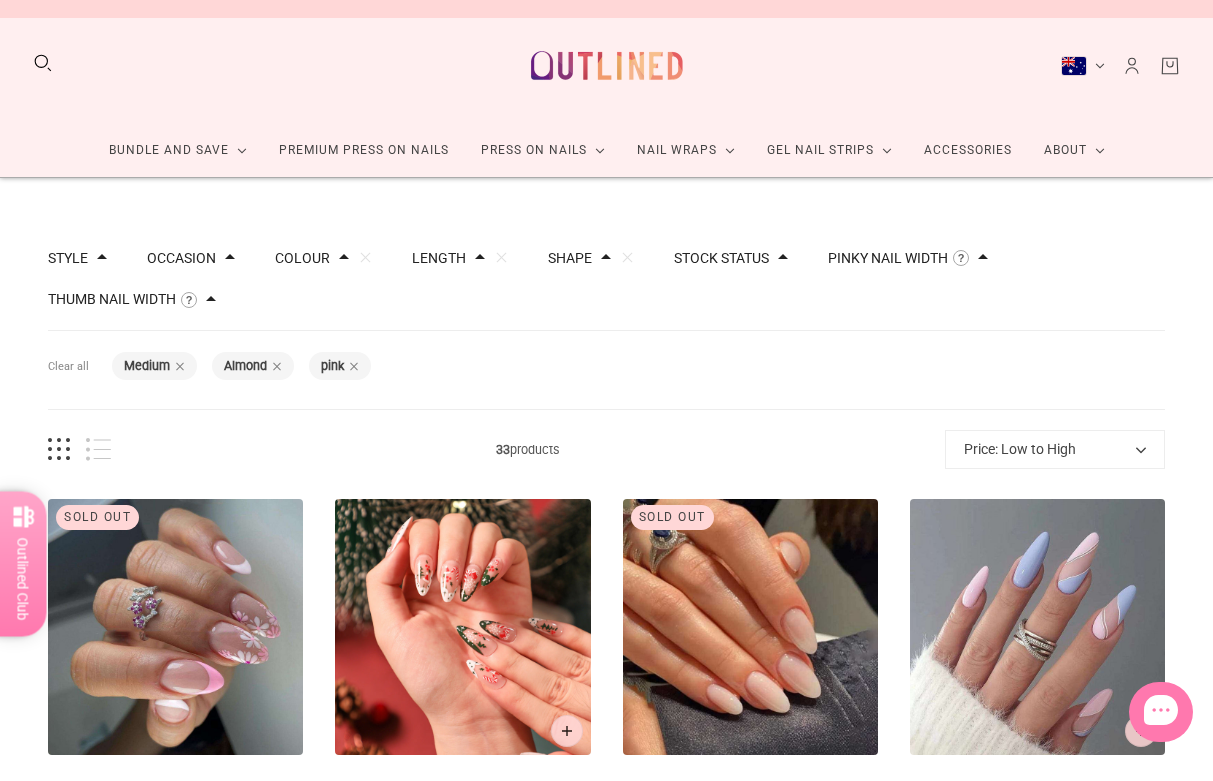 scroll, scrollTop: 30, scrollLeft: 0, axis: vertical 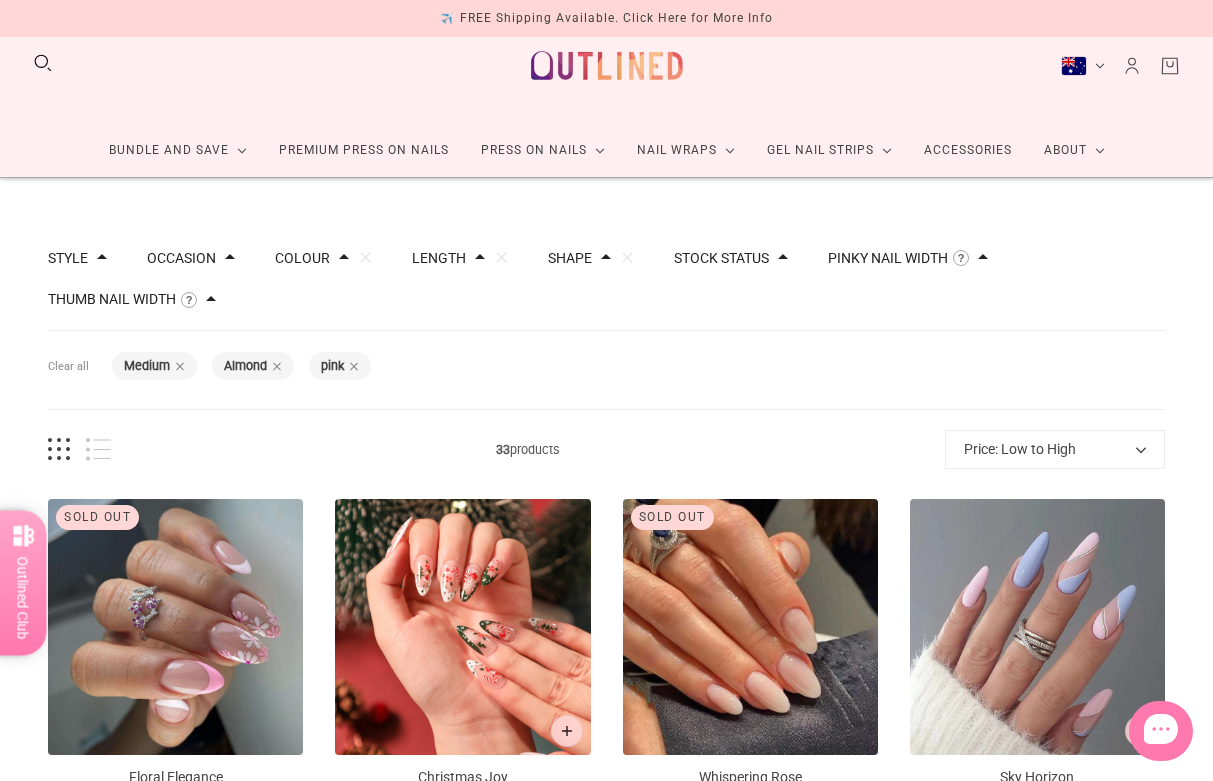 click on "pink" at bounding box center [332, 365] 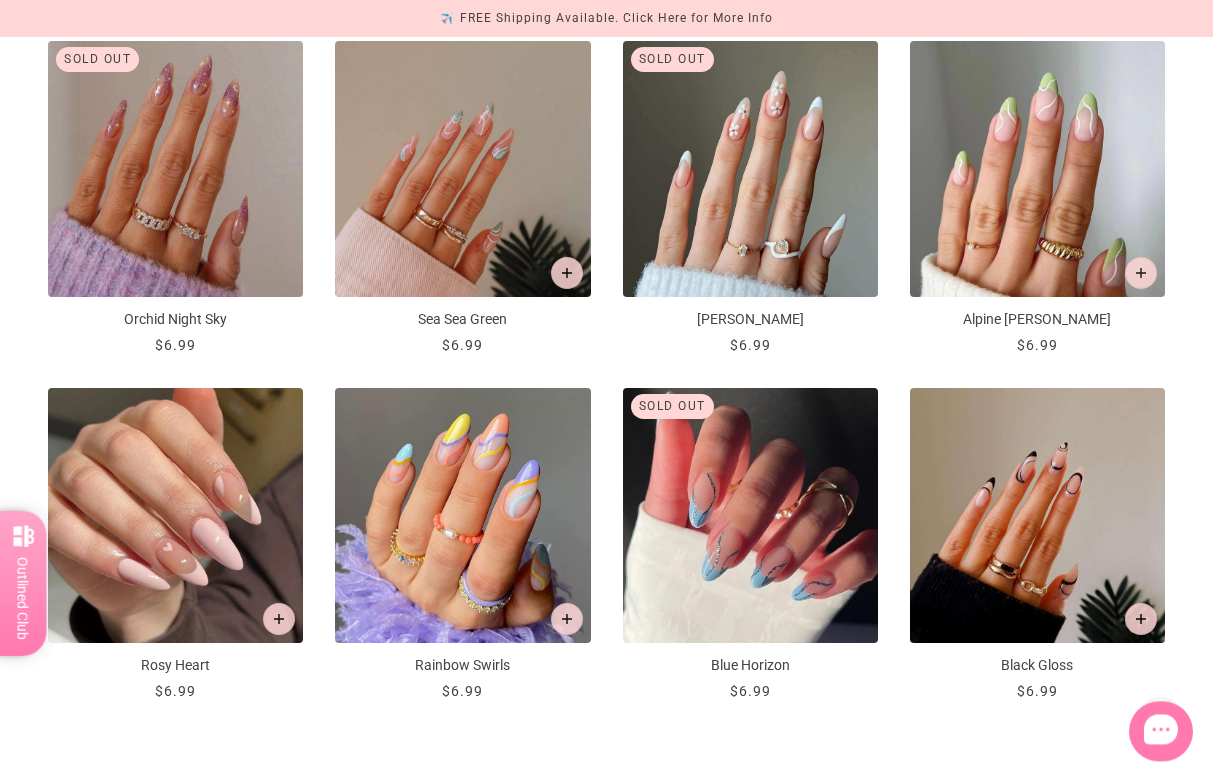 scroll, scrollTop: 1873, scrollLeft: 0, axis: vertical 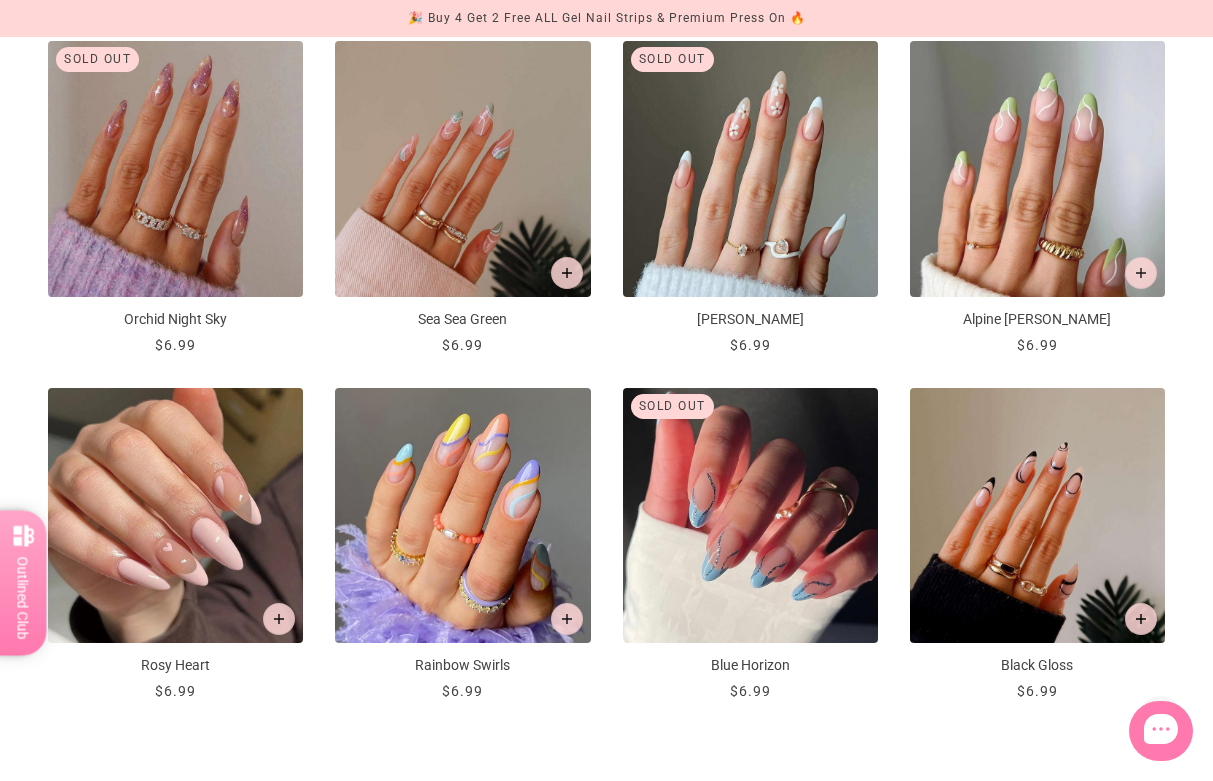 click on "2" at bounding box center (581, 792) 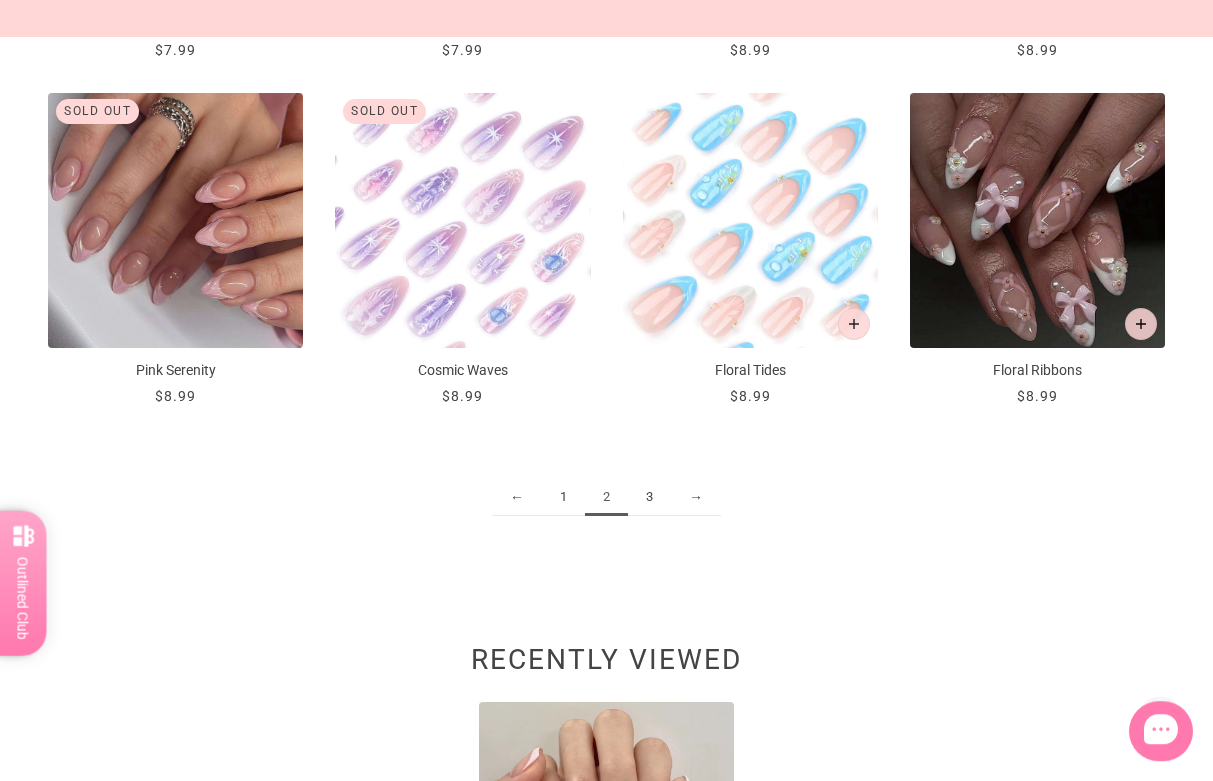 scroll, scrollTop: 2168, scrollLeft: 0, axis: vertical 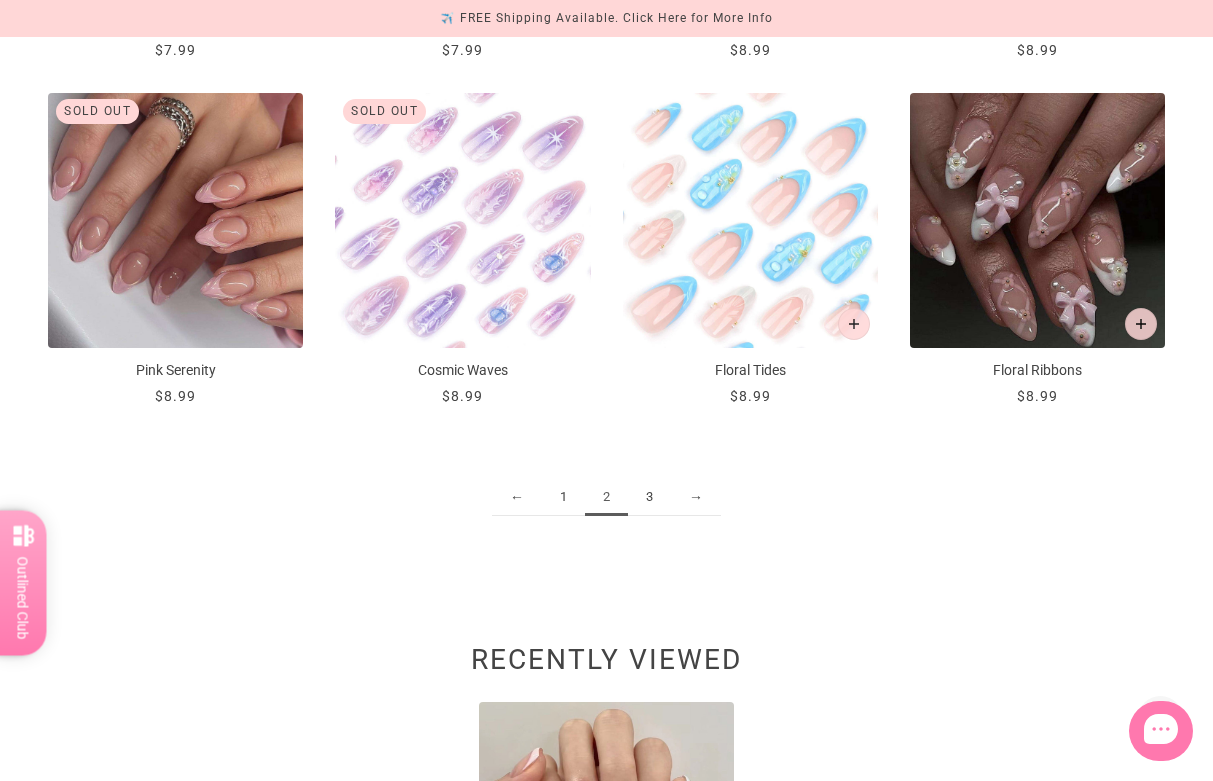 click on "3" at bounding box center (649, 497) 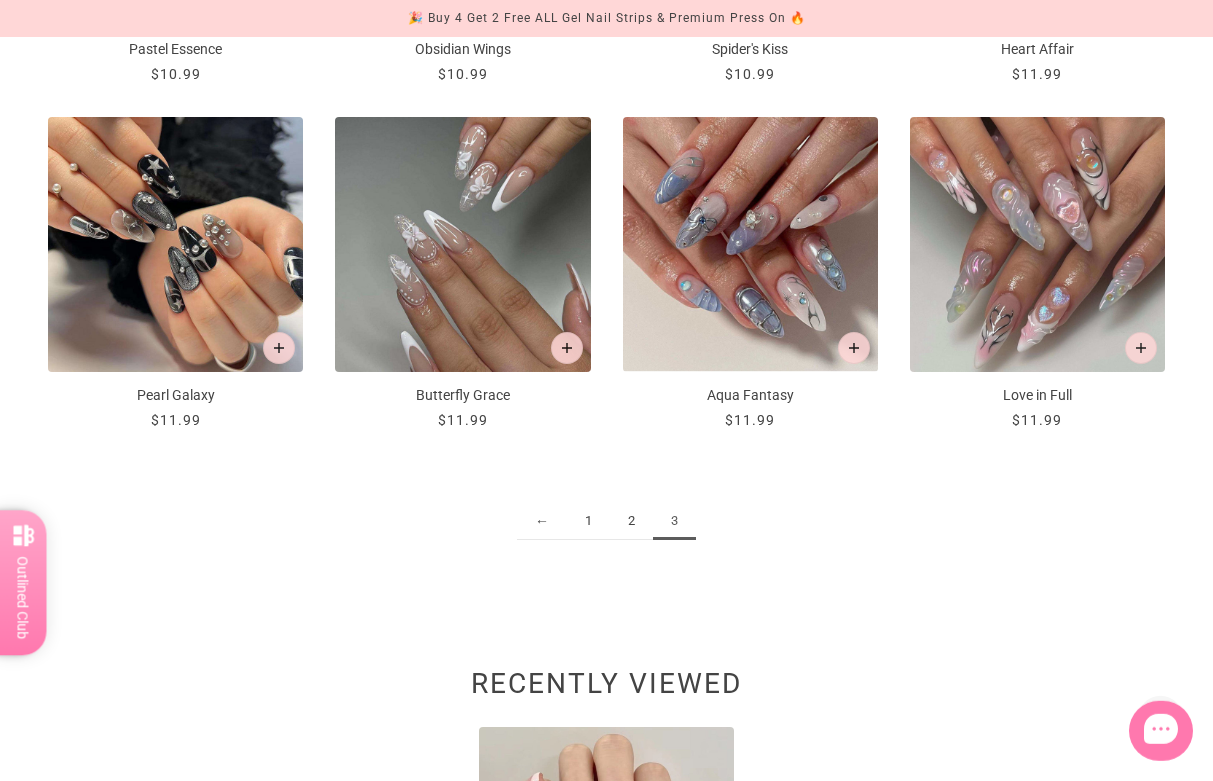 scroll, scrollTop: 1450, scrollLeft: 0, axis: vertical 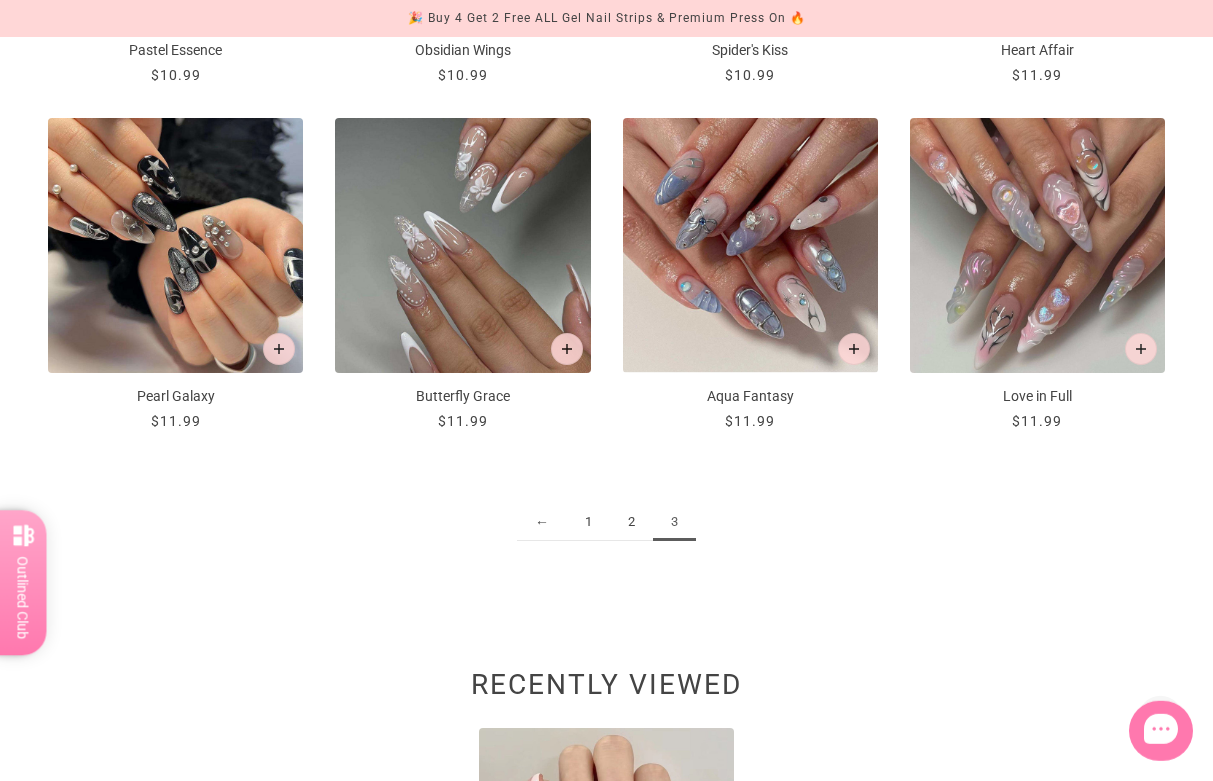 click on "1" at bounding box center [588, 522] 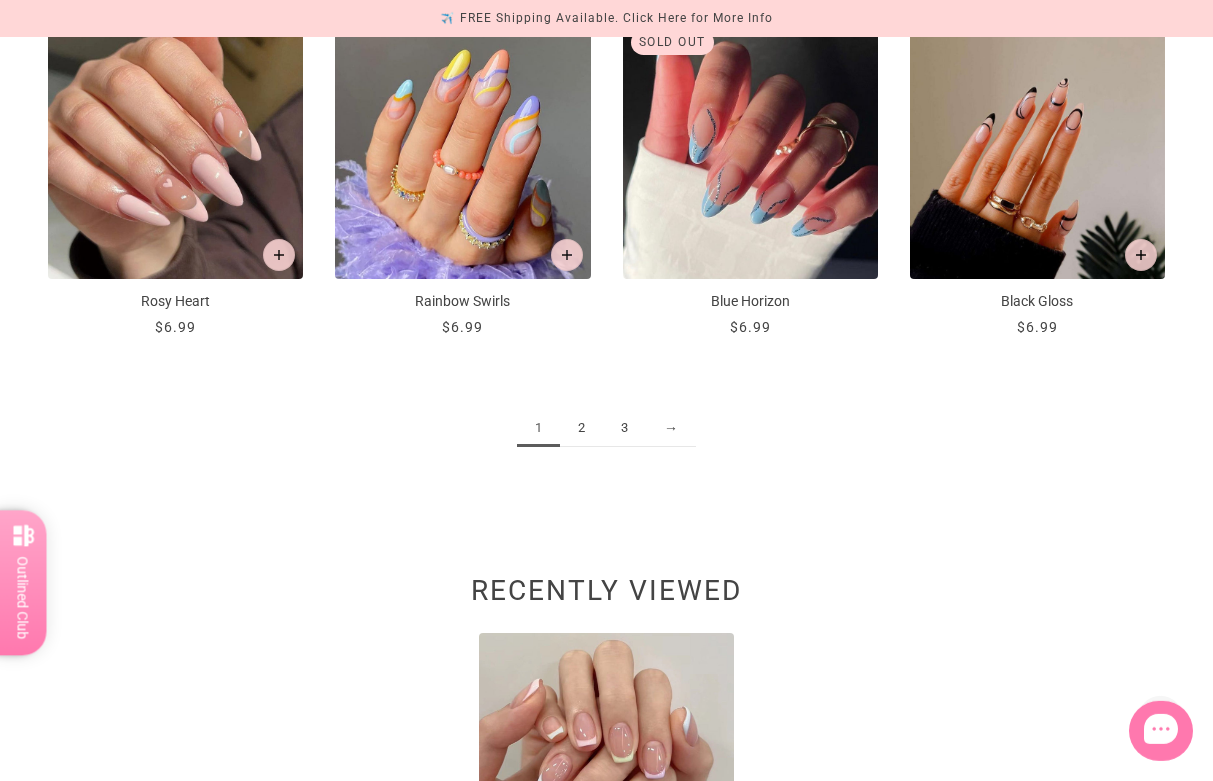 scroll, scrollTop: 2237, scrollLeft: 0, axis: vertical 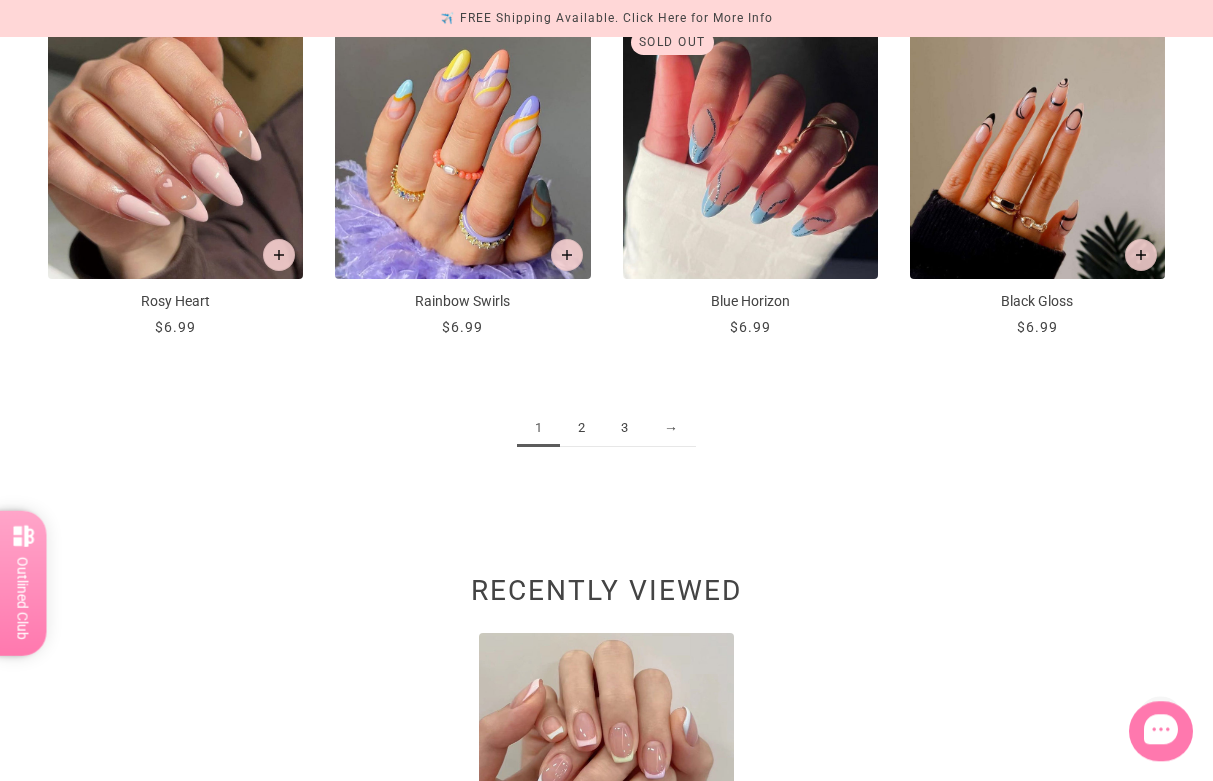 click on "2" at bounding box center [581, 428] 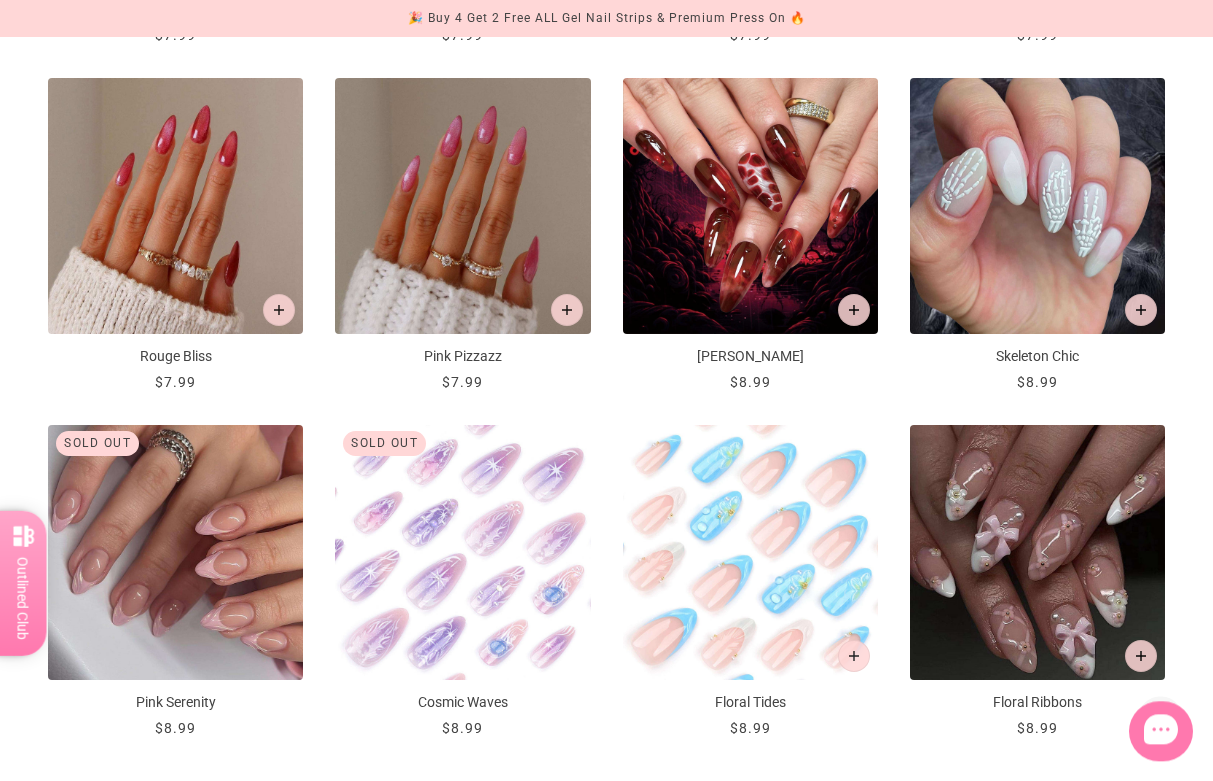 scroll, scrollTop: 1836, scrollLeft: 0, axis: vertical 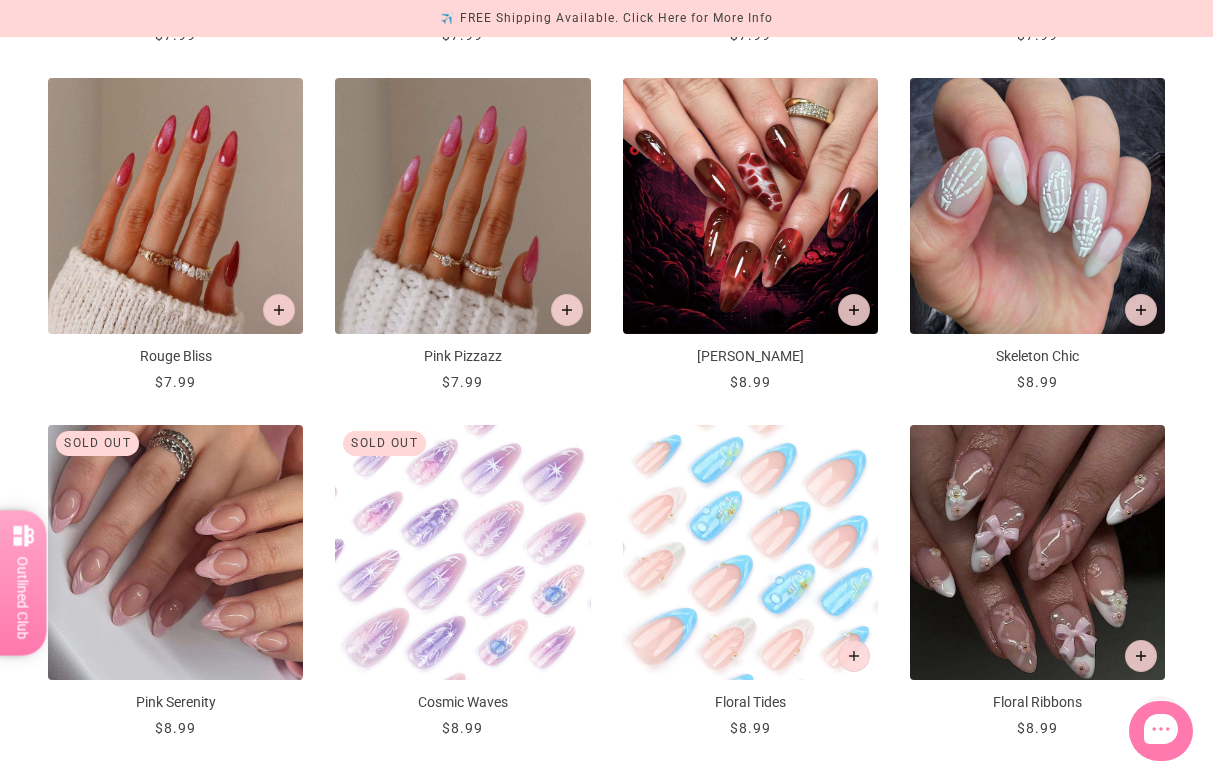 click at bounding box center [750, 552] 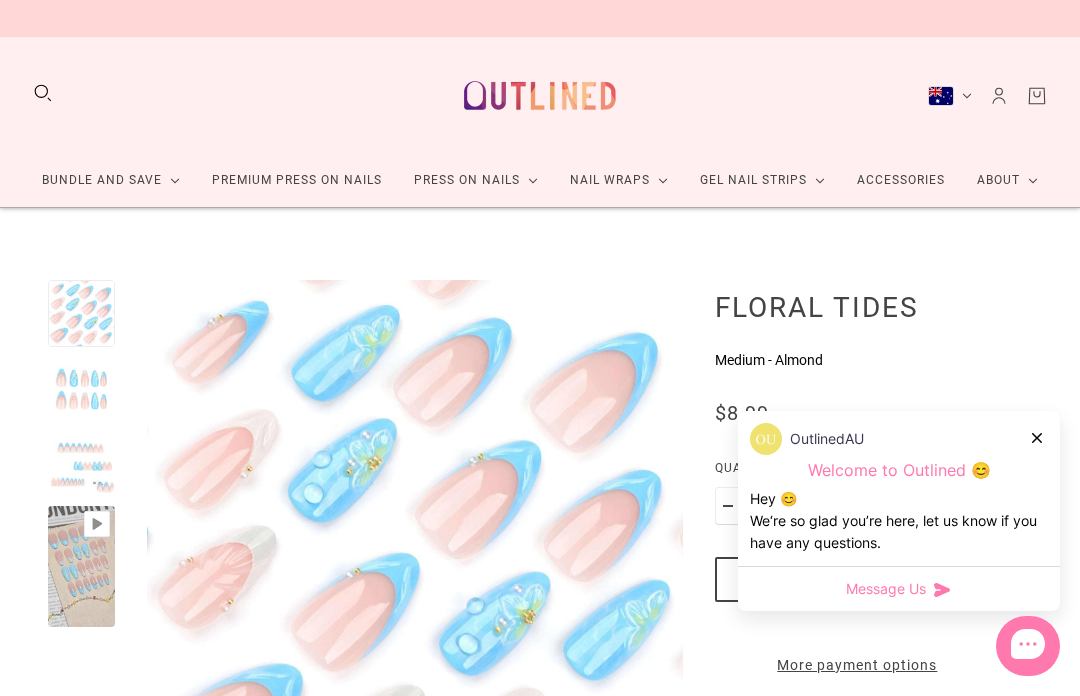 scroll, scrollTop: 0, scrollLeft: 0, axis: both 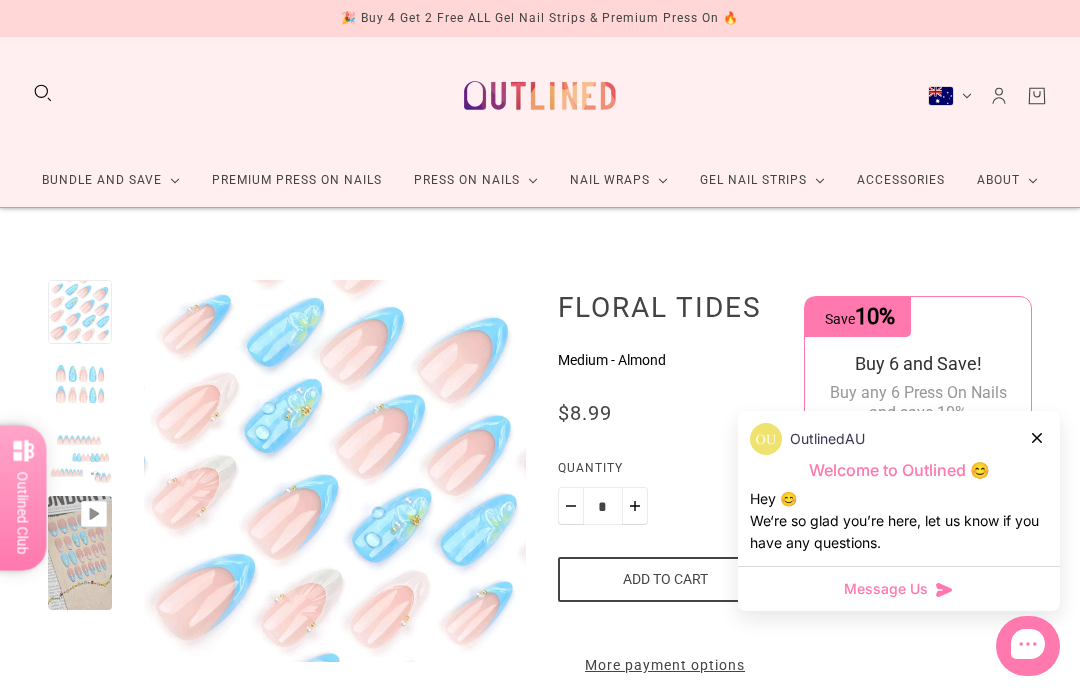 click at bounding box center (1038, 437) 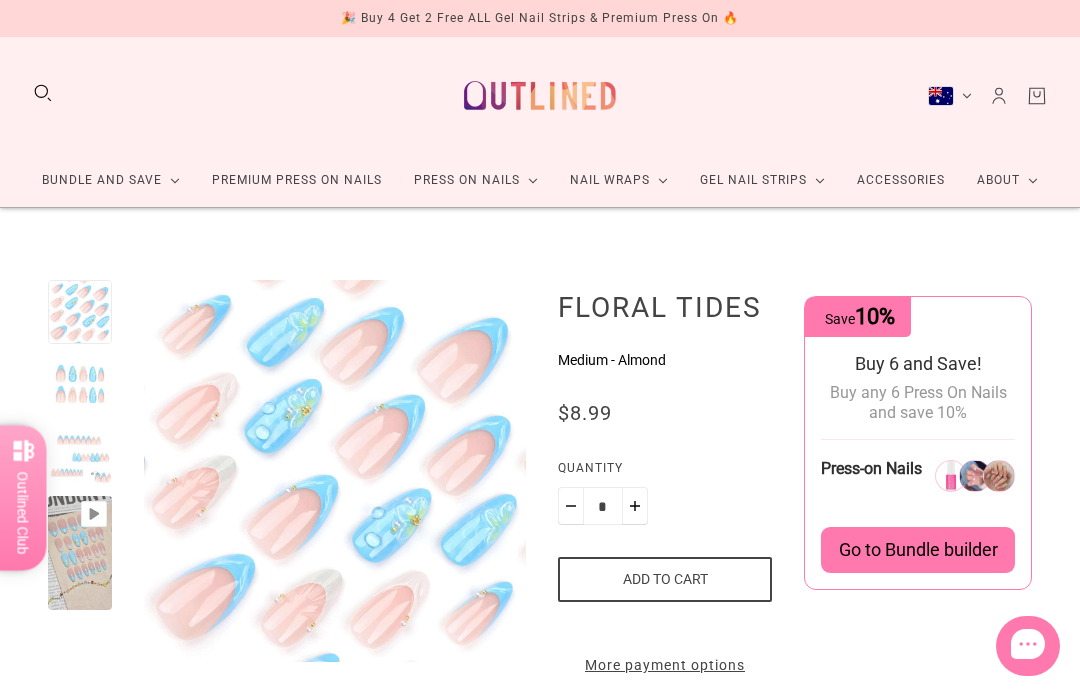 click at bounding box center [80, 384] 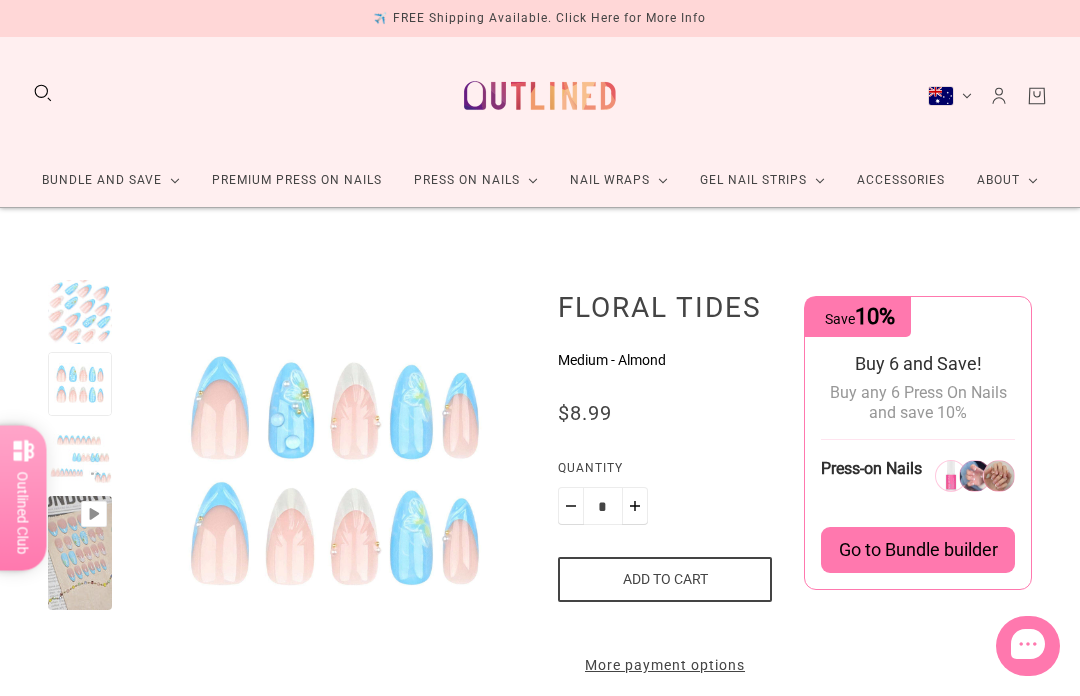 click at bounding box center (80, 456) 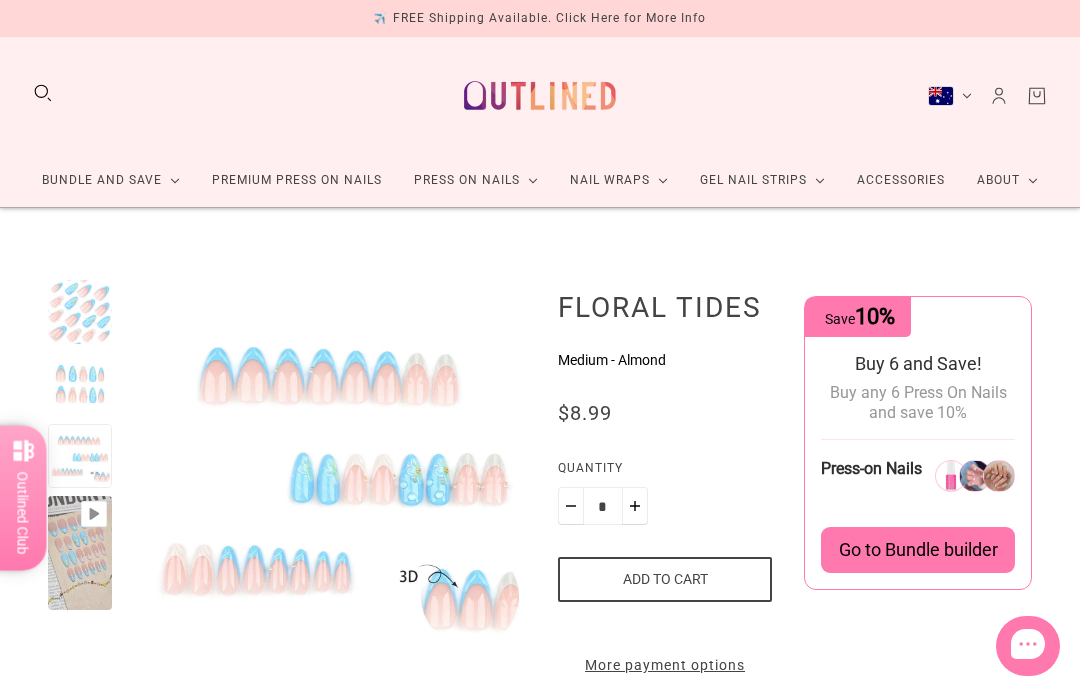 click at bounding box center [80, 553] 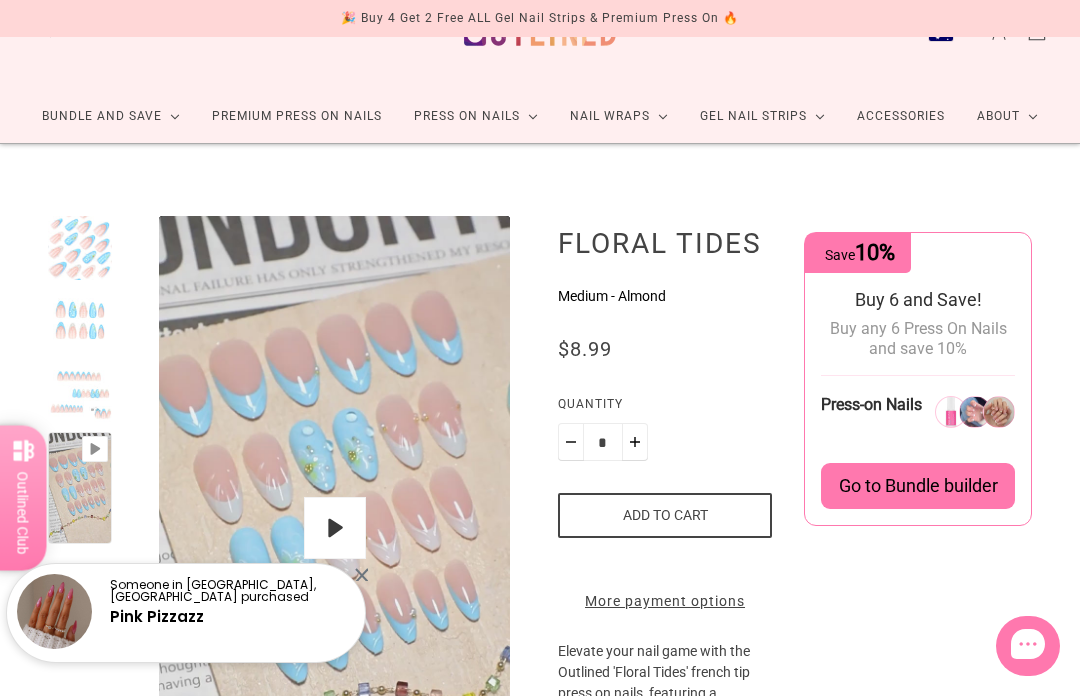 scroll, scrollTop: 64, scrollLeft: 0, axis: vertical 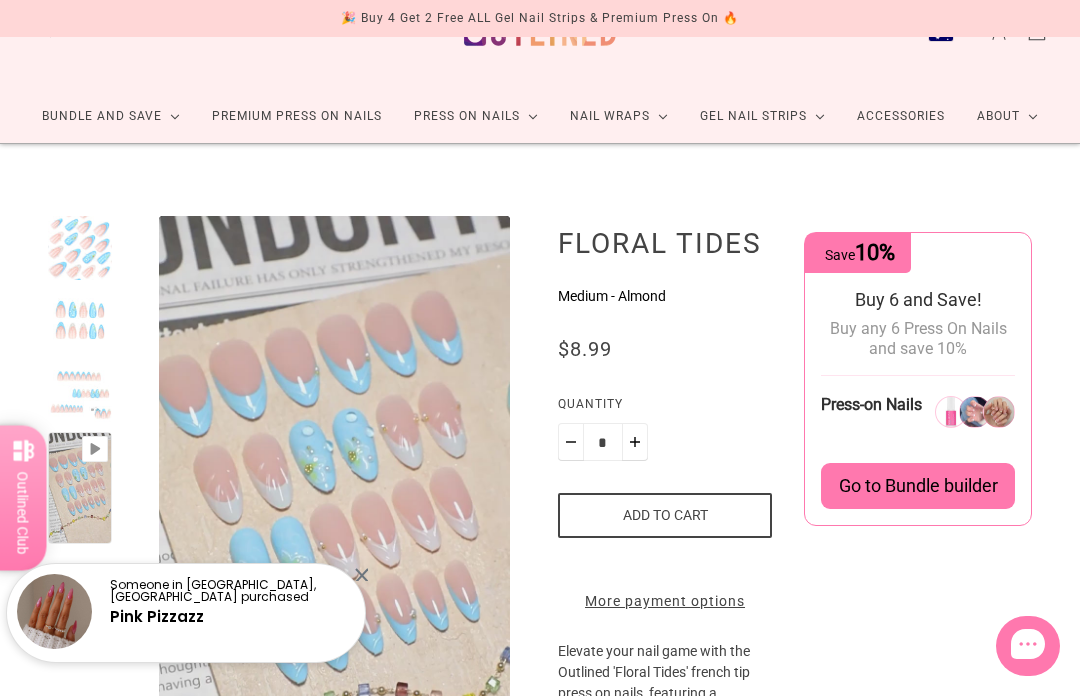 click at bounding box center [361, 574] 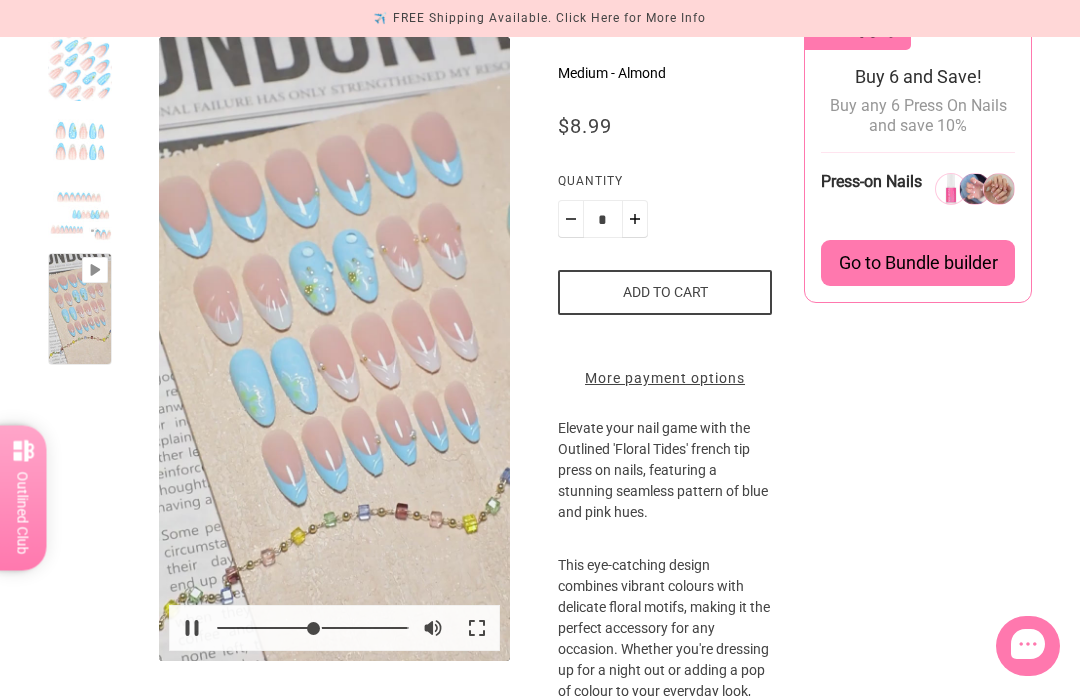 scroll, scrollTop: 288, scrollLeft: 0, axis: vertical 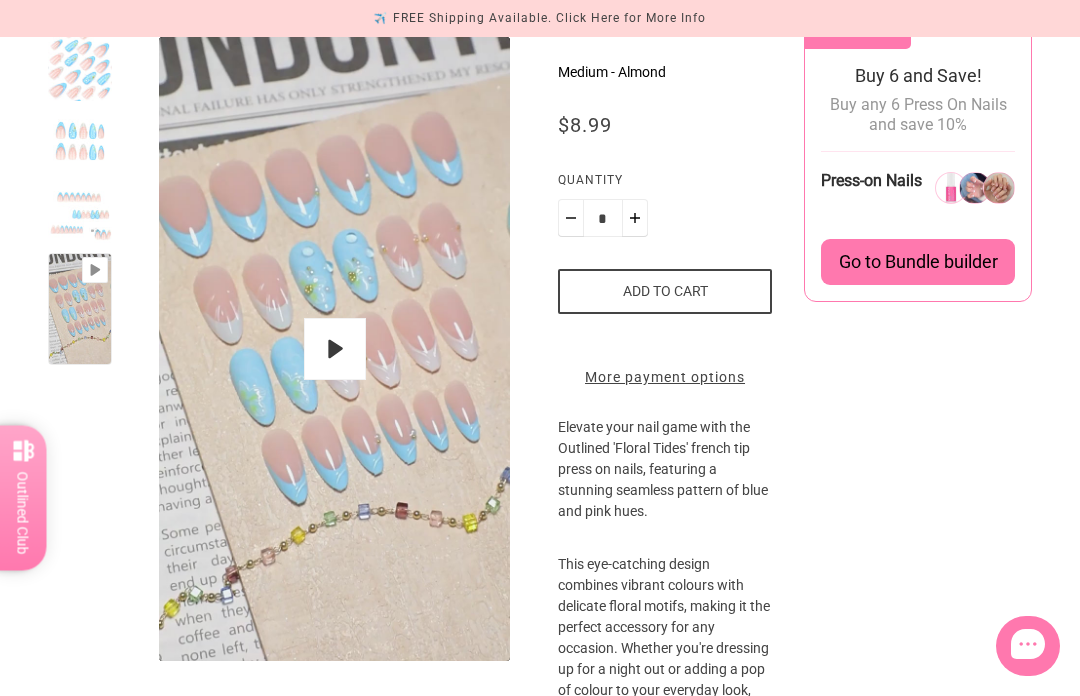 type on "*" 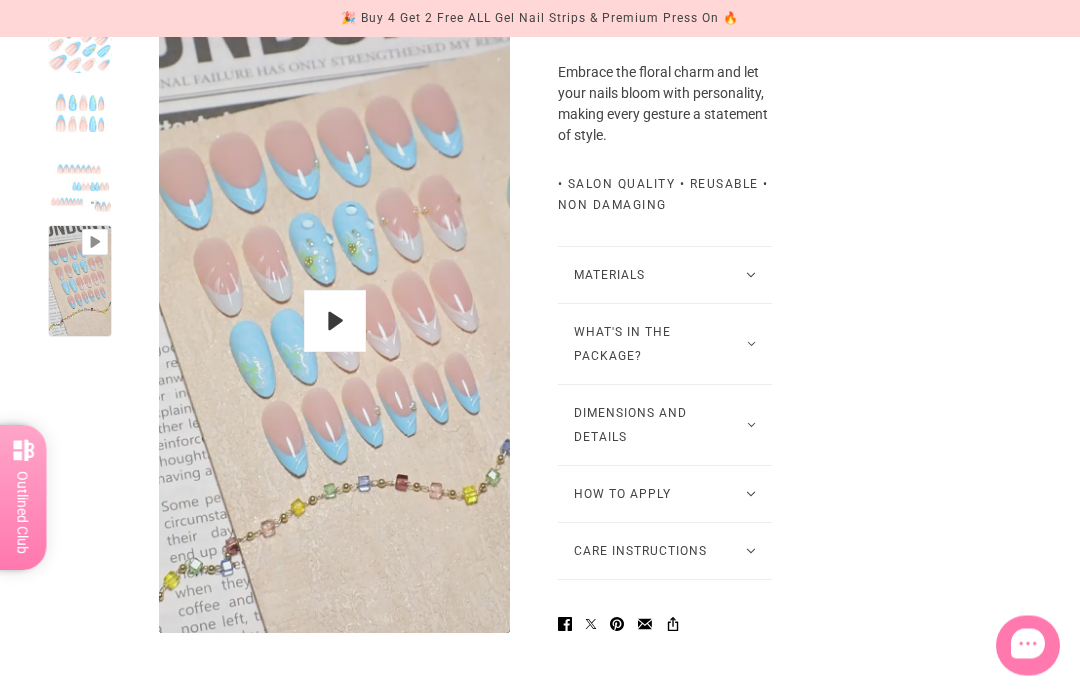 click on "What's in the package?" at bounding box center [665, 345] 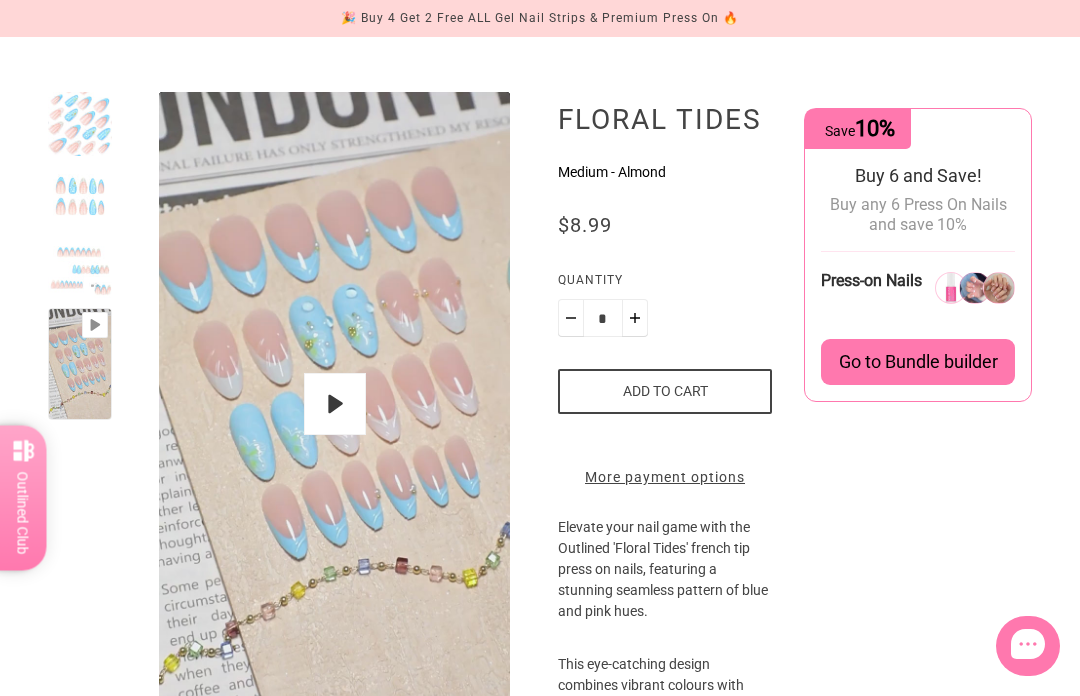 scroll, scrollTop: 183, scrollLeft: 0, axis: vertical 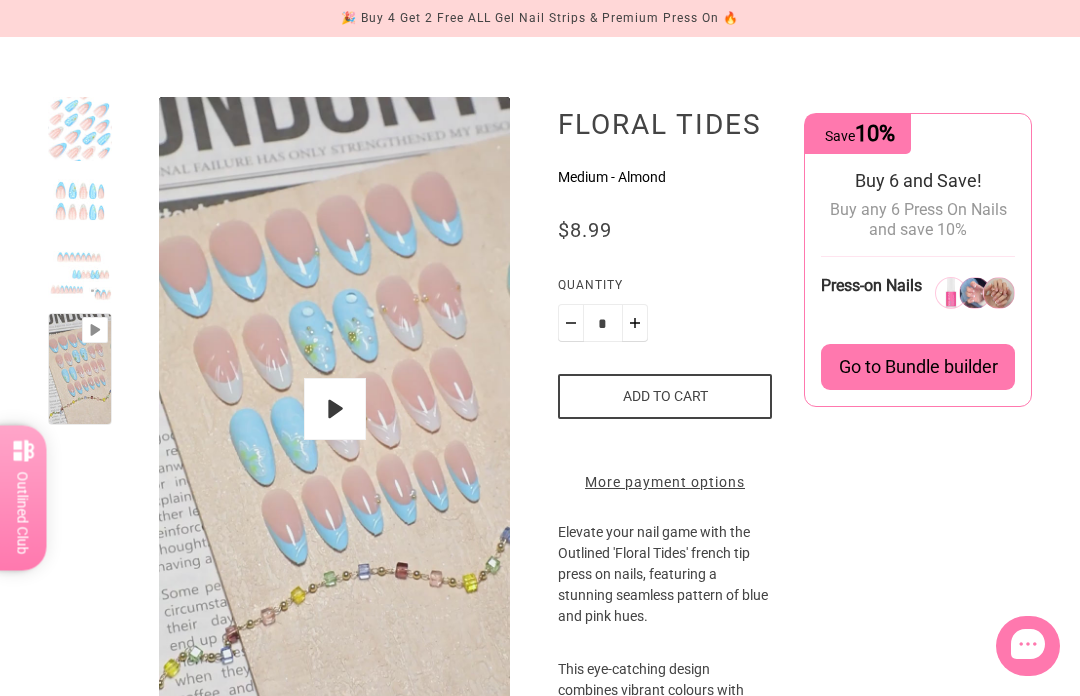 click on "🎉 Buy 4 Get 2 Free ALL Gel Nail Strips & Premium Press On 🔥" at bounding box center [540, 18] 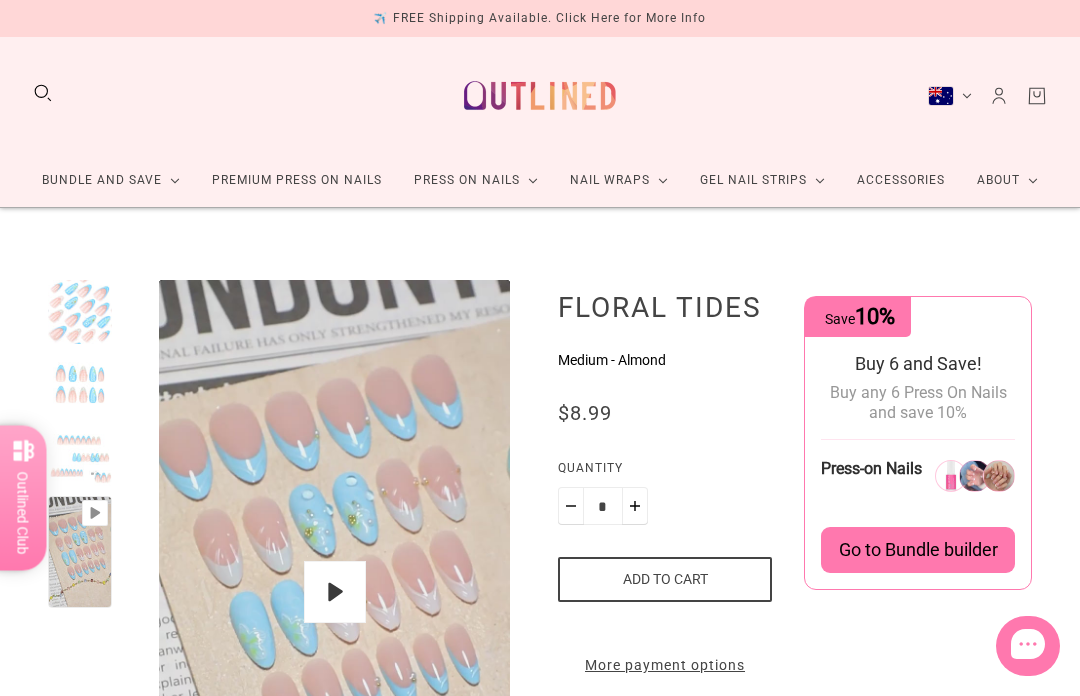 click on "✈️ FREE Shipping Available. Click Here for More Info" at bounding box center (539, 18) 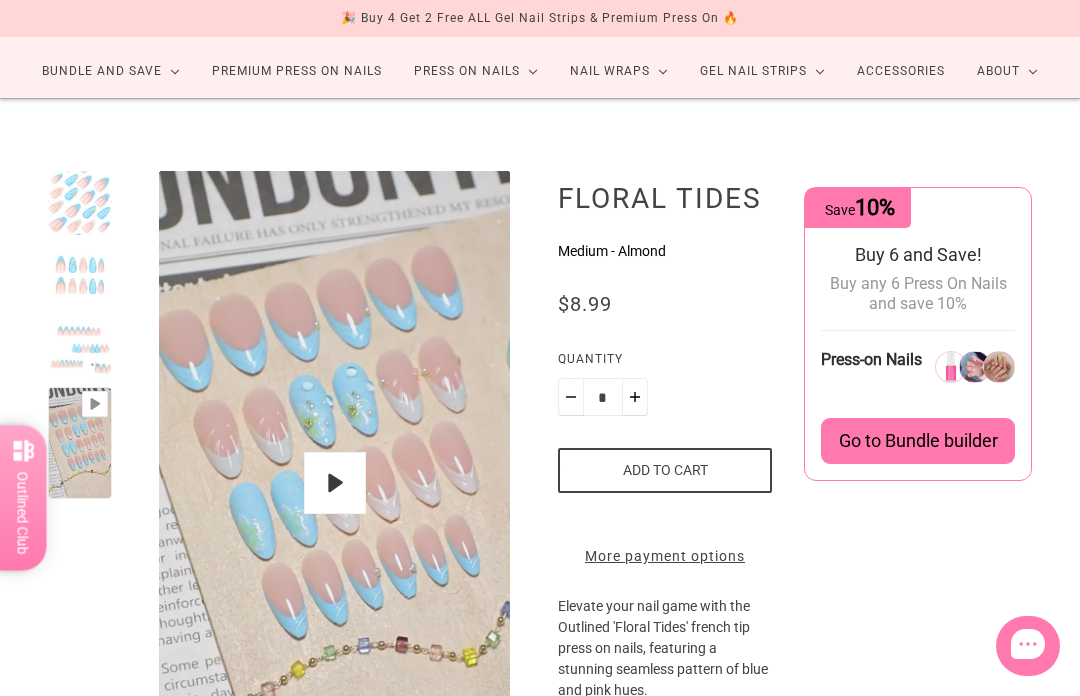 scroll, scrollTop: 110, scrollLeft: 0, axis: vertical 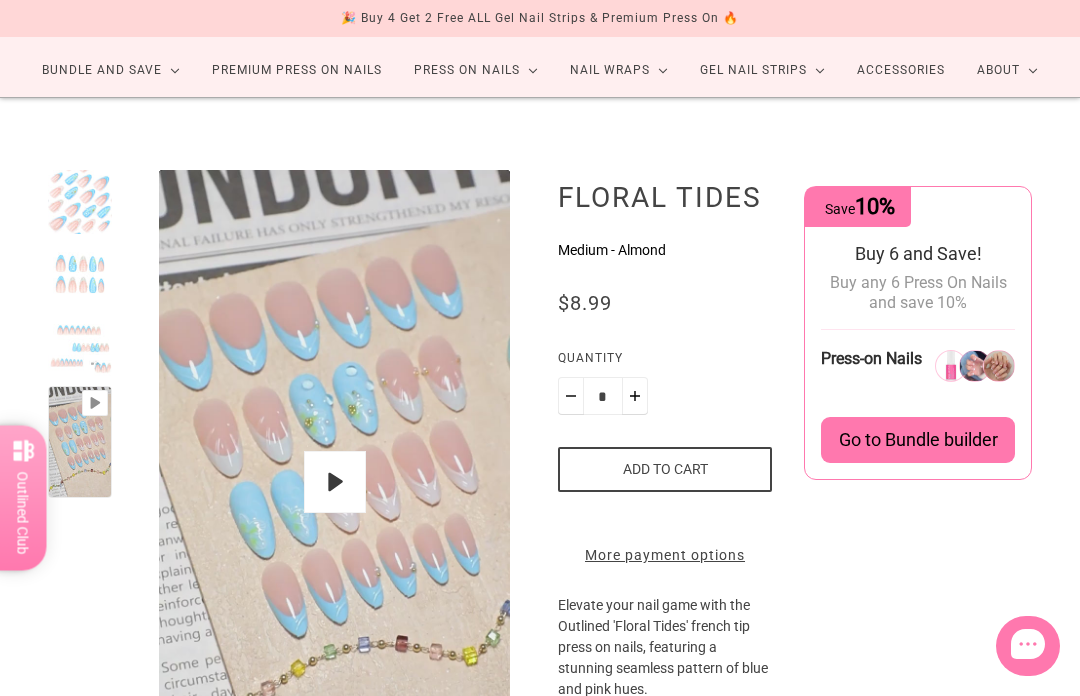 click at bounding box center [80, 202] 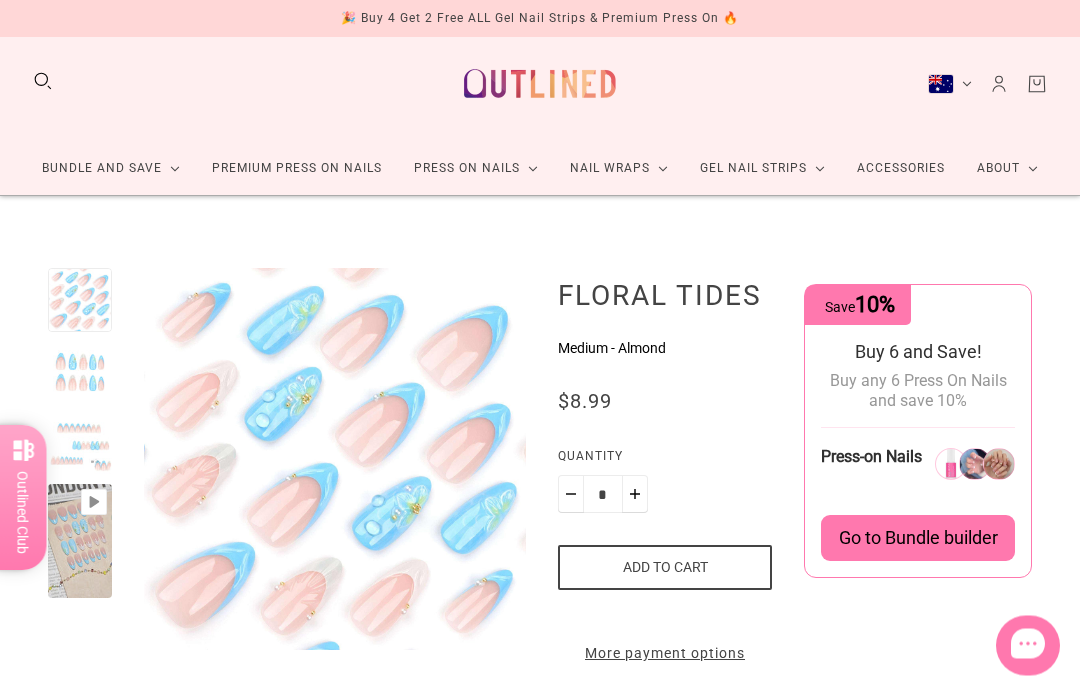 scroll, scrollTop: 0, scrollLeft: 0, axis: both 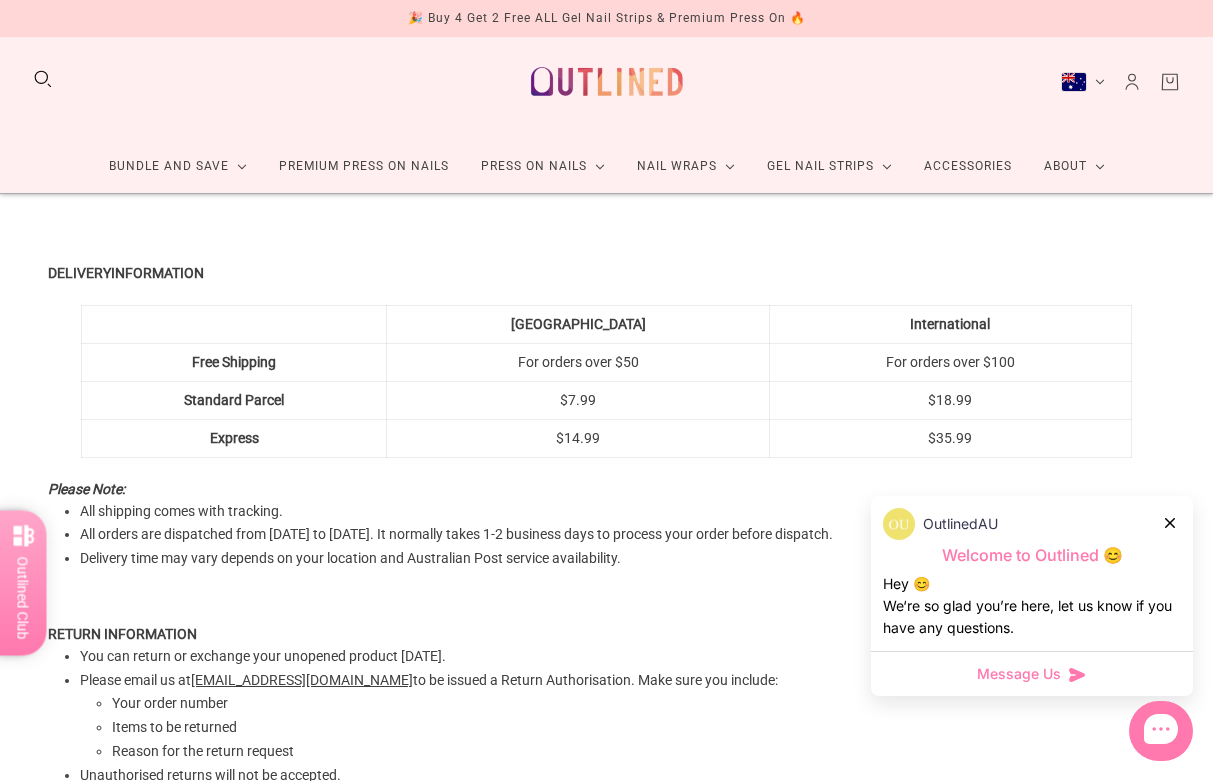 click on "OutlinedAU
Welcome to Outlined 😊
Hey  😊  We‘re so glad you’re here, let us know if you have any questions." at bounding box center (1032, 573) 